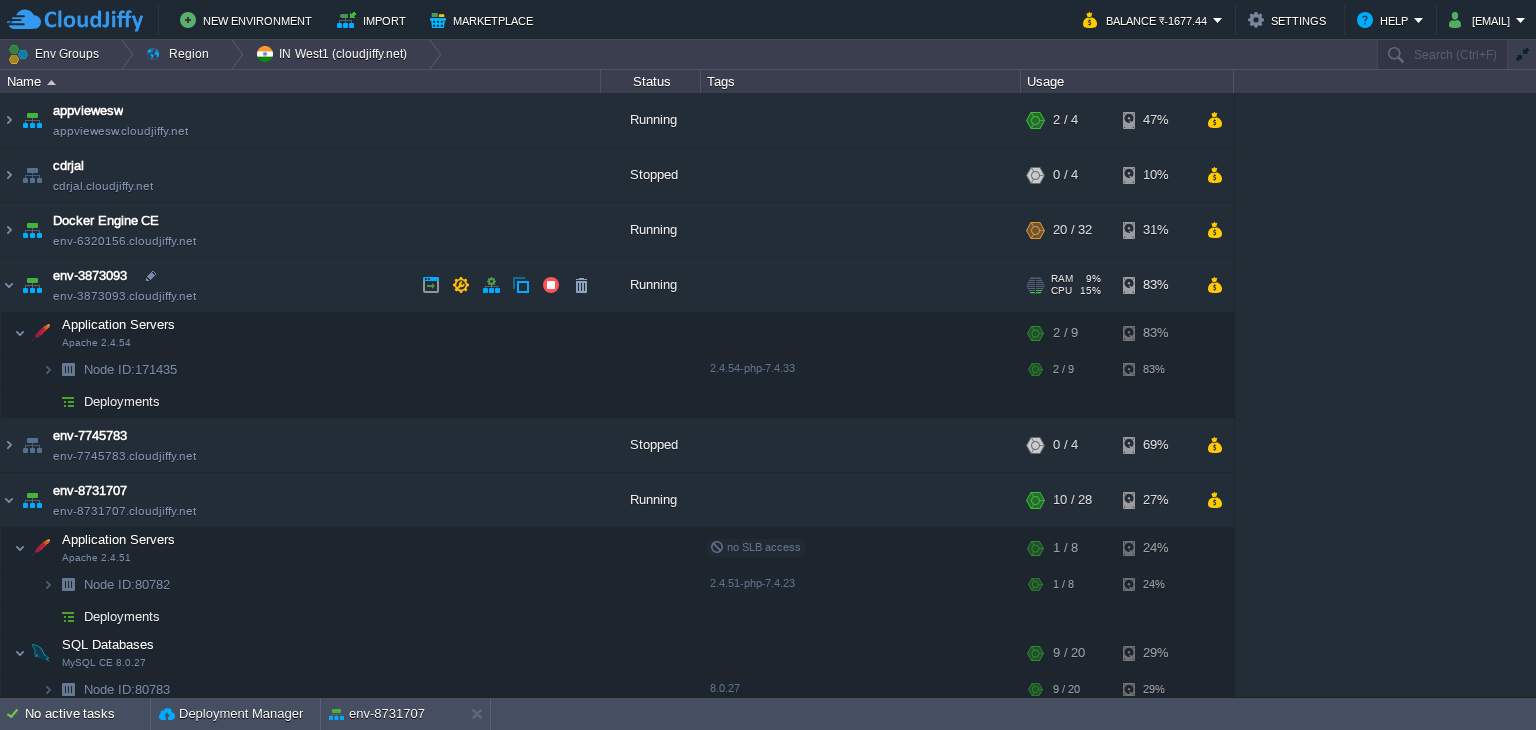 scroll, scrollTop: 0, scrollLeft: 0, axis: both 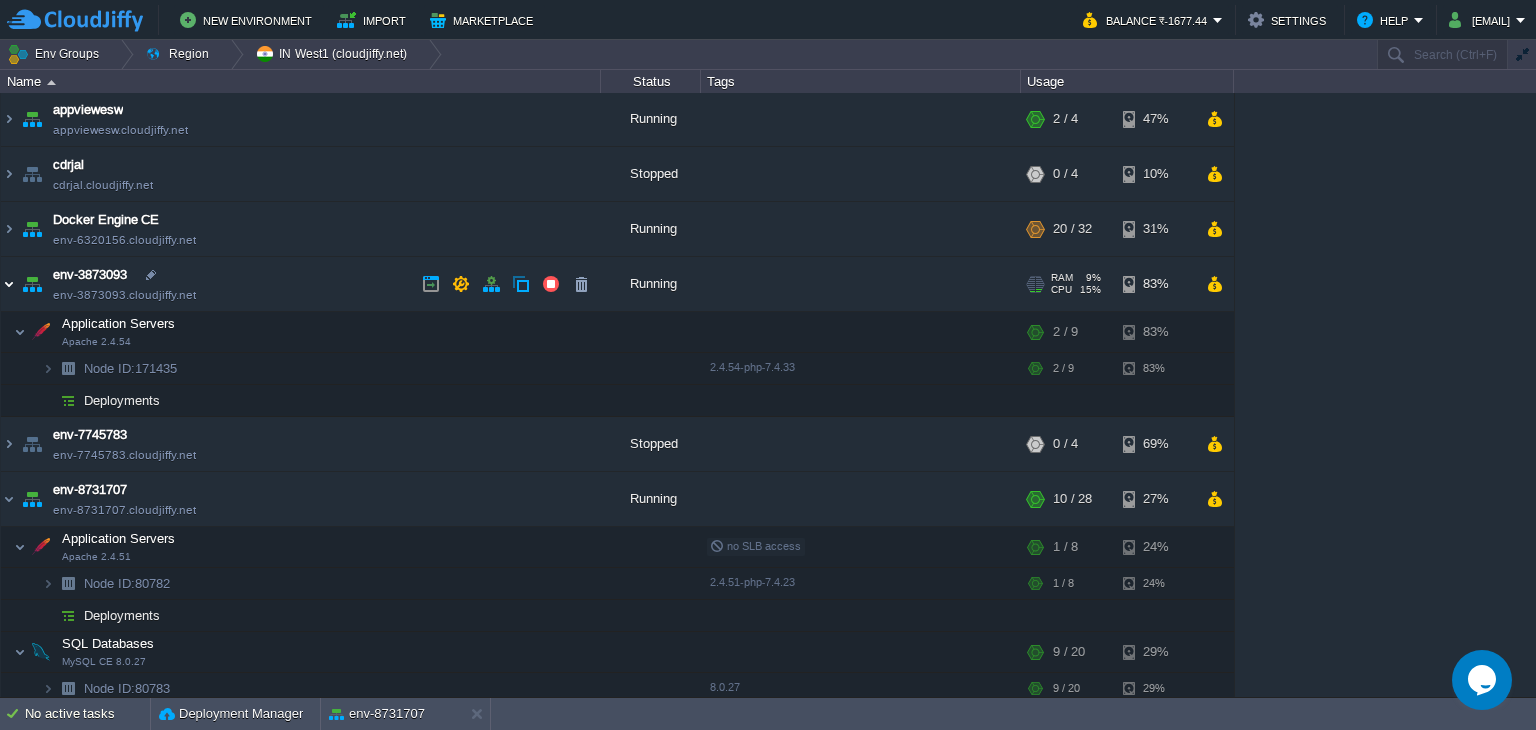 click at bounding box center [9, 284] 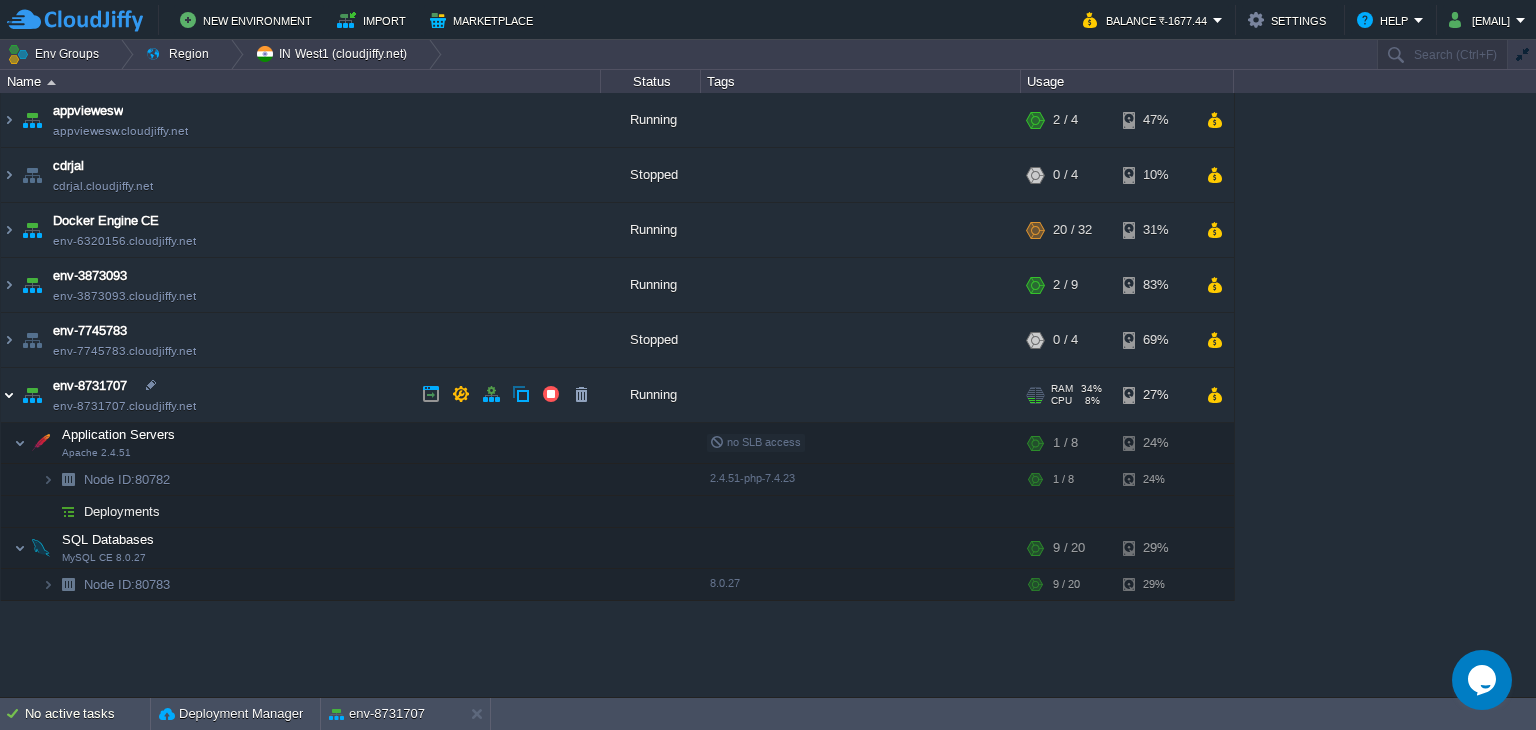 click at bounding box center [9, 395] 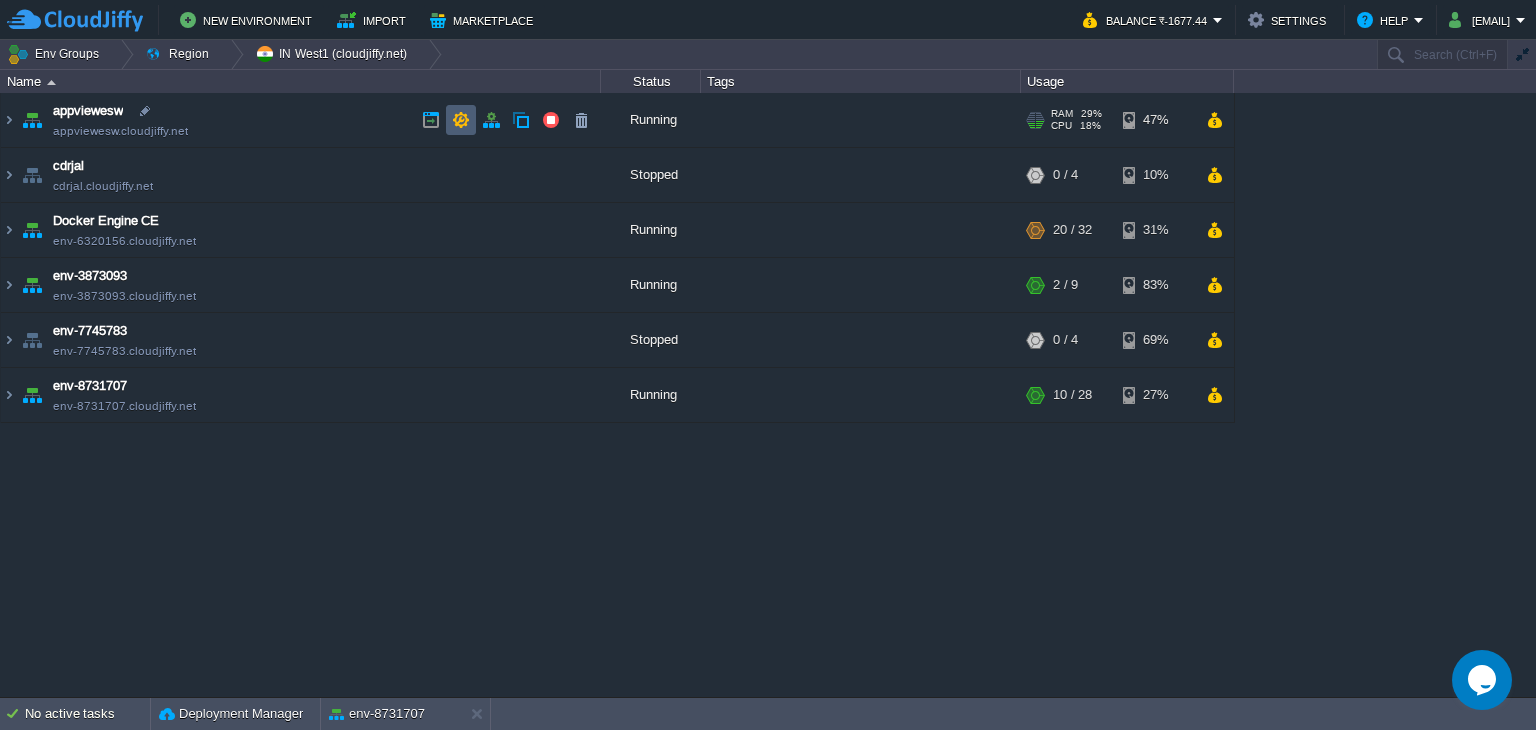 click at bounding box center (461, 120) 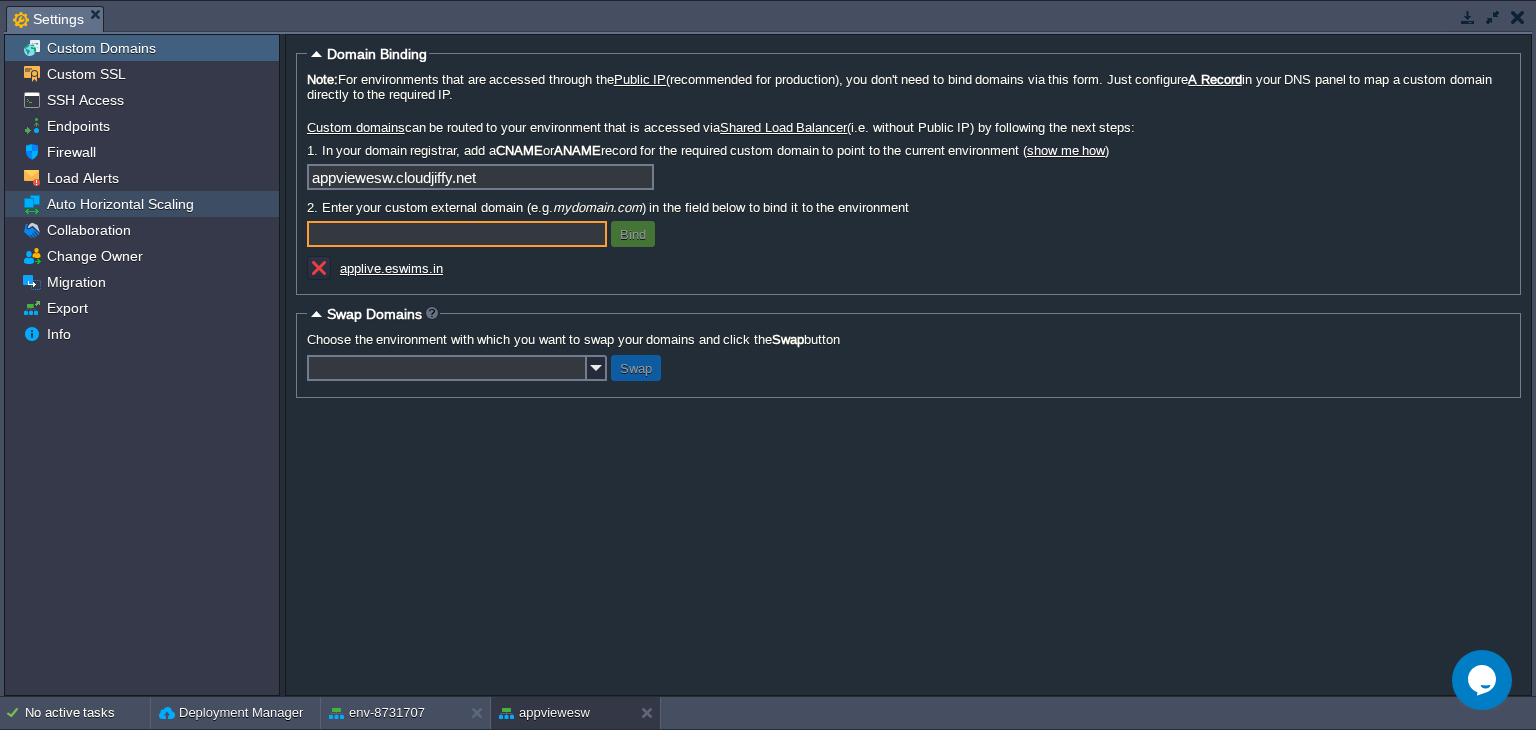 click on "Auto Horizontal Scaling" at bounding box center [120, 204] 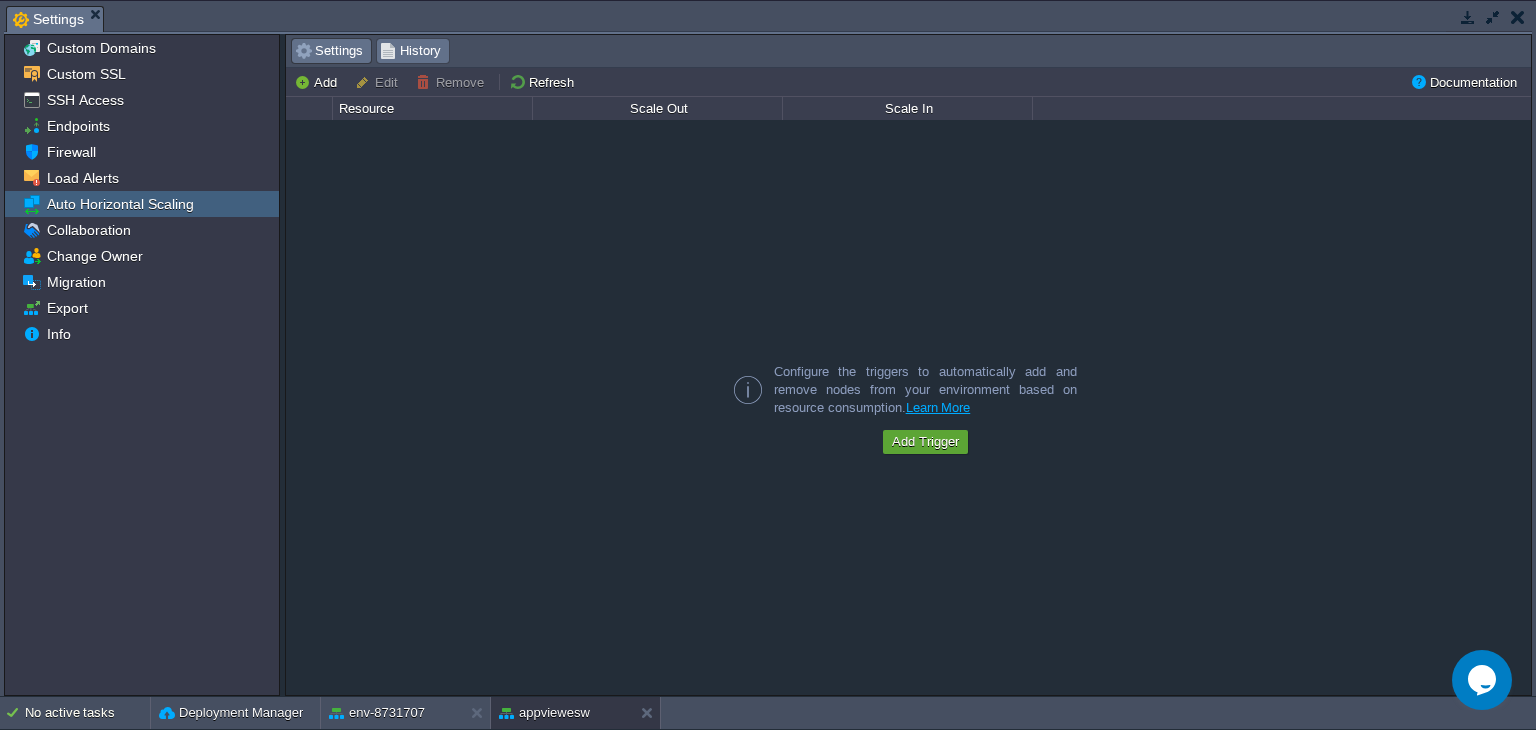 click on "History" at bounding box center (410, 51) 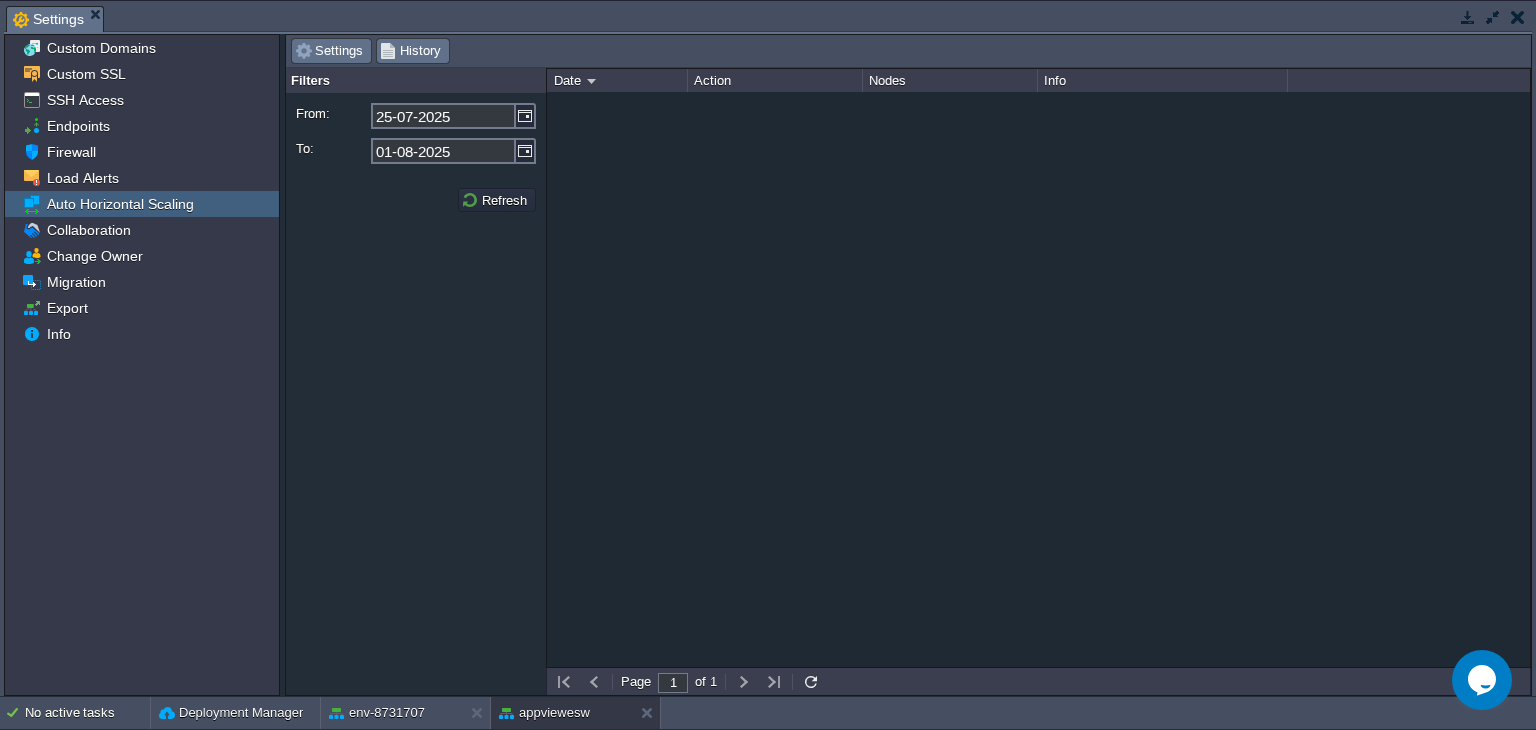 click on "Settings" at bounding box center (329, 51) 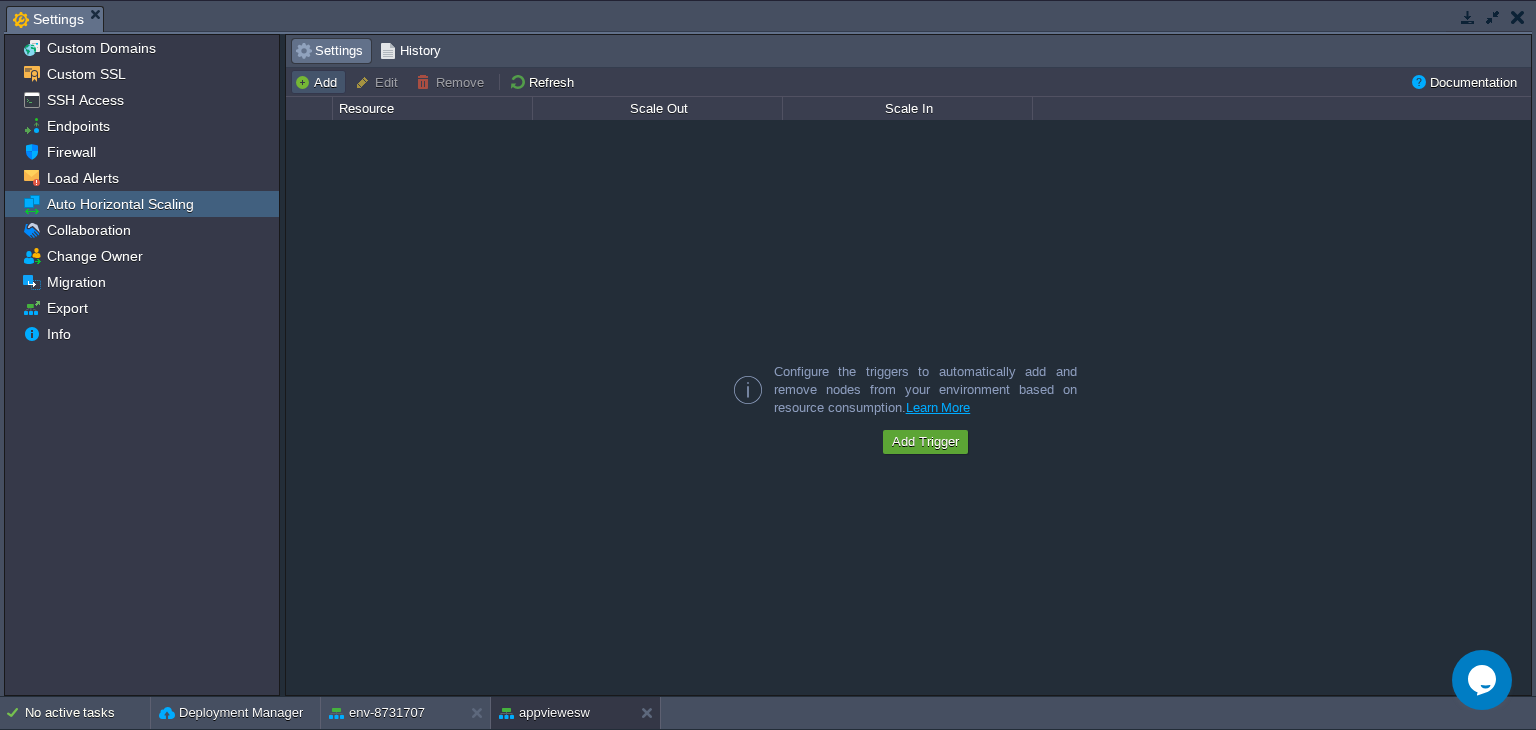 click on "Add" at bounding box center (318, 82) 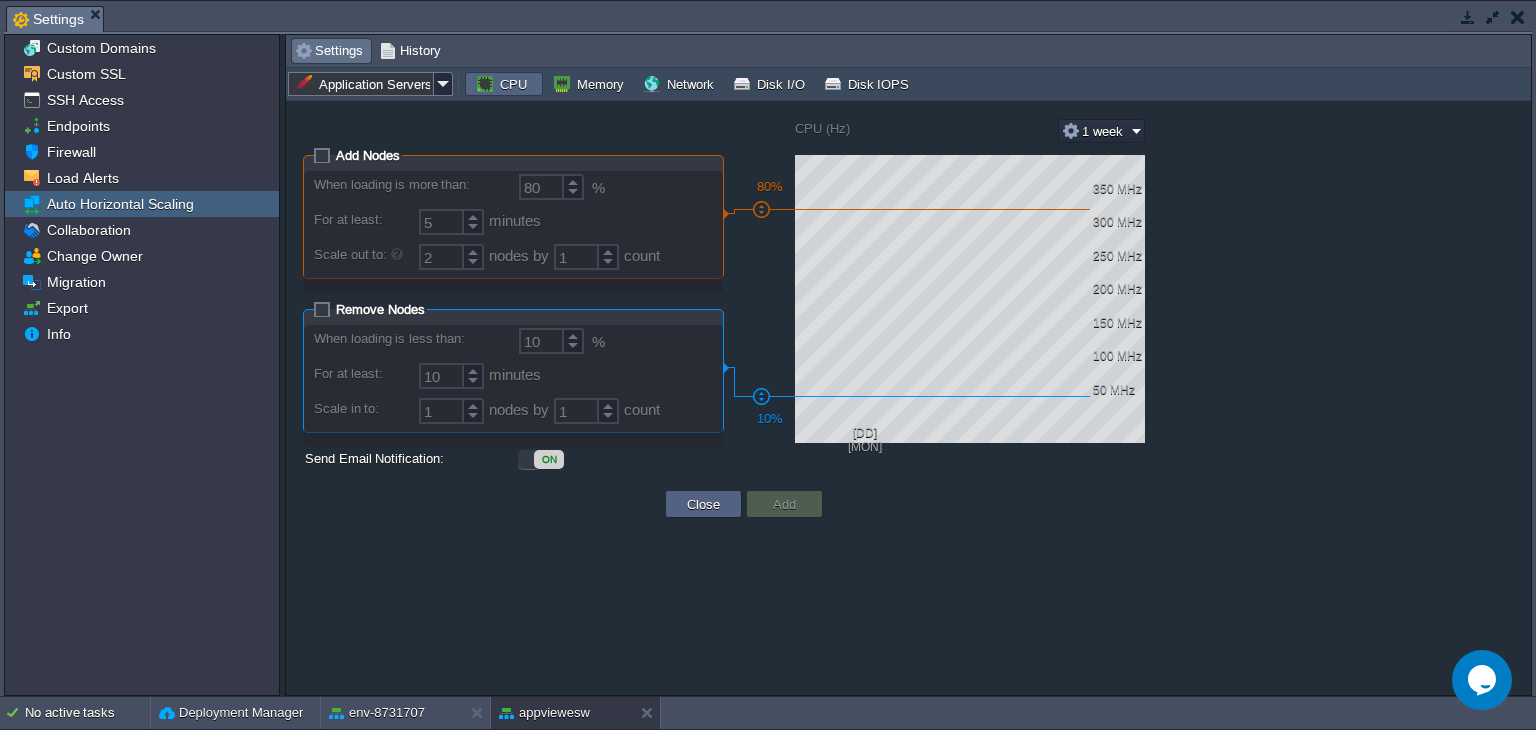 click on "Remove Nodes" at bounding box center (380, 309) 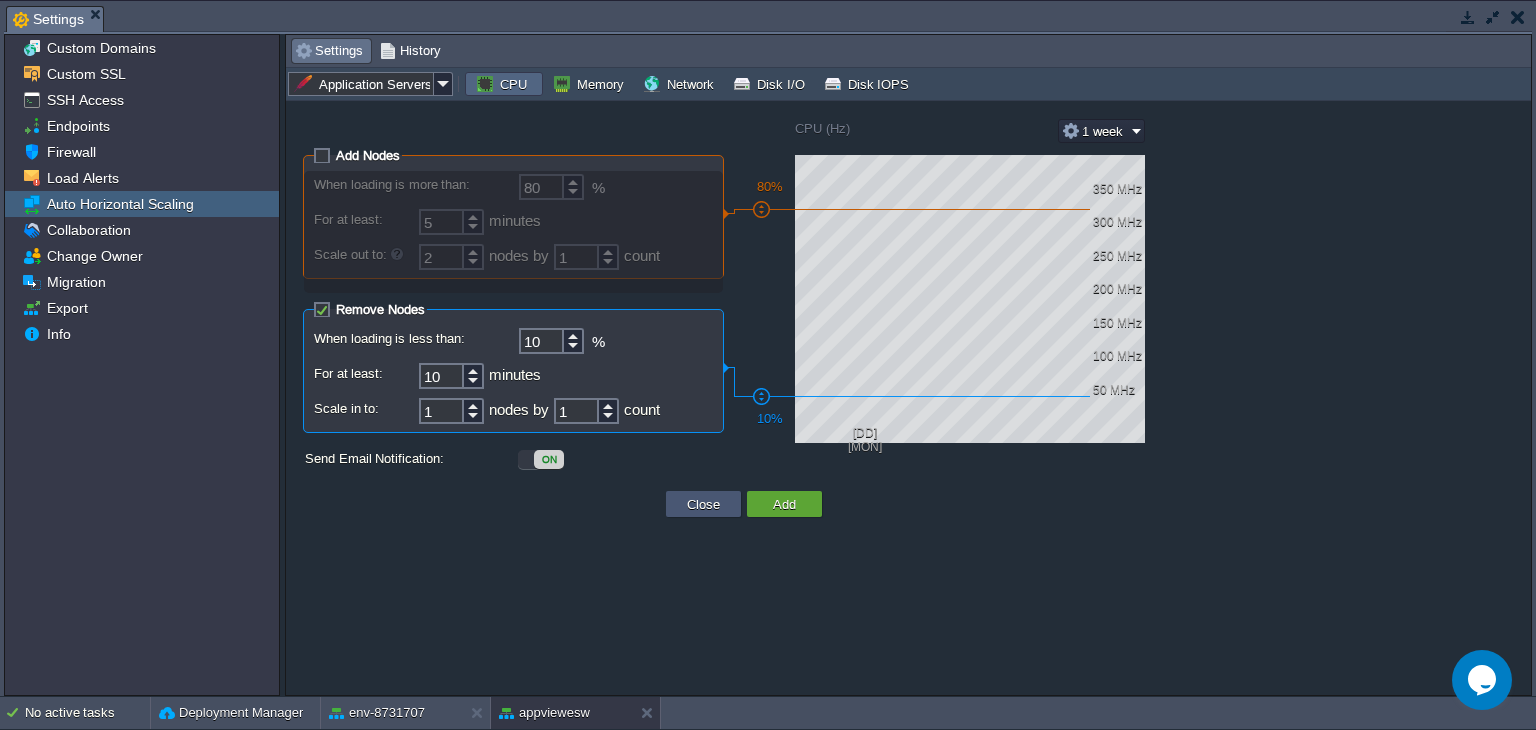 click on "Close" at bounding box center (703, 504) 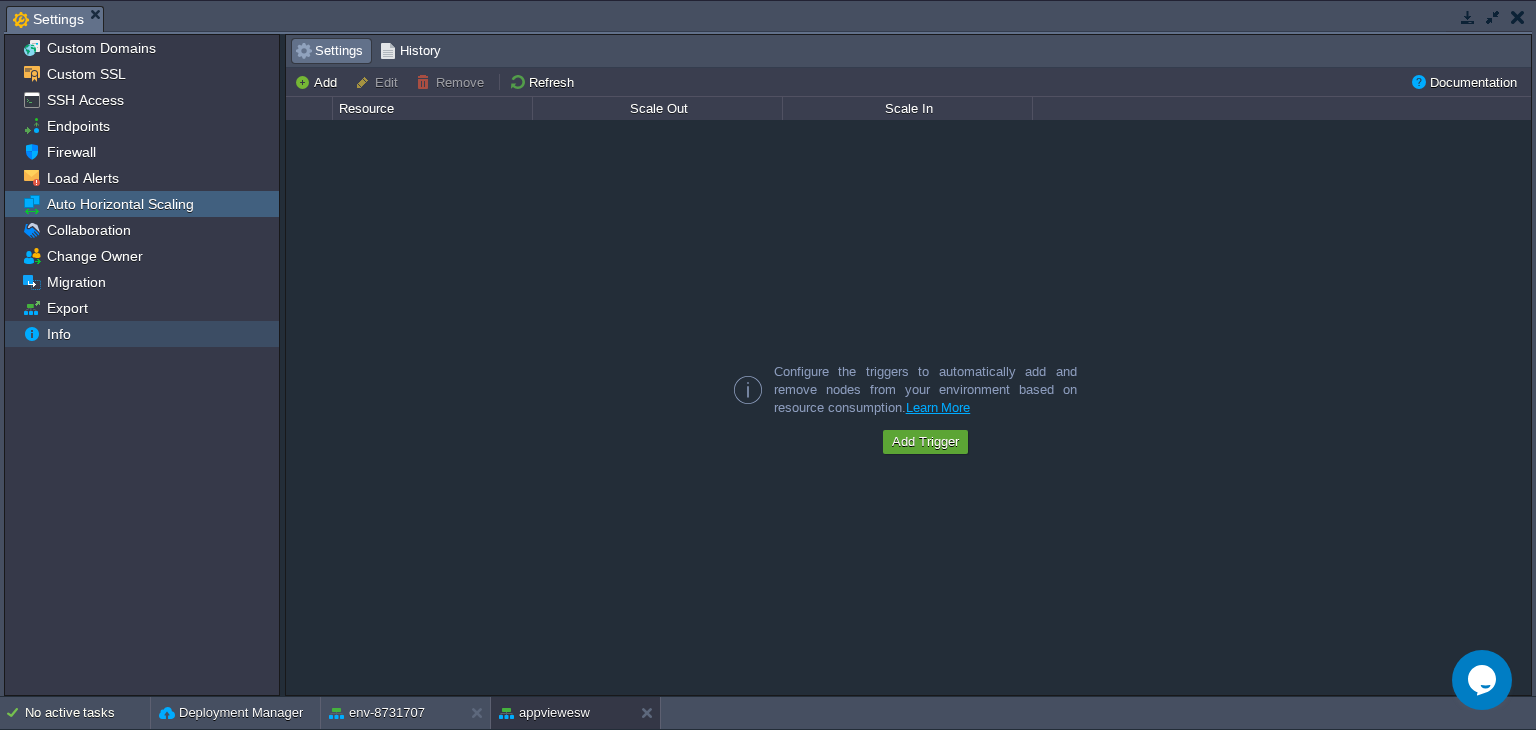 click on "Info" at bounding box center [142, 334] 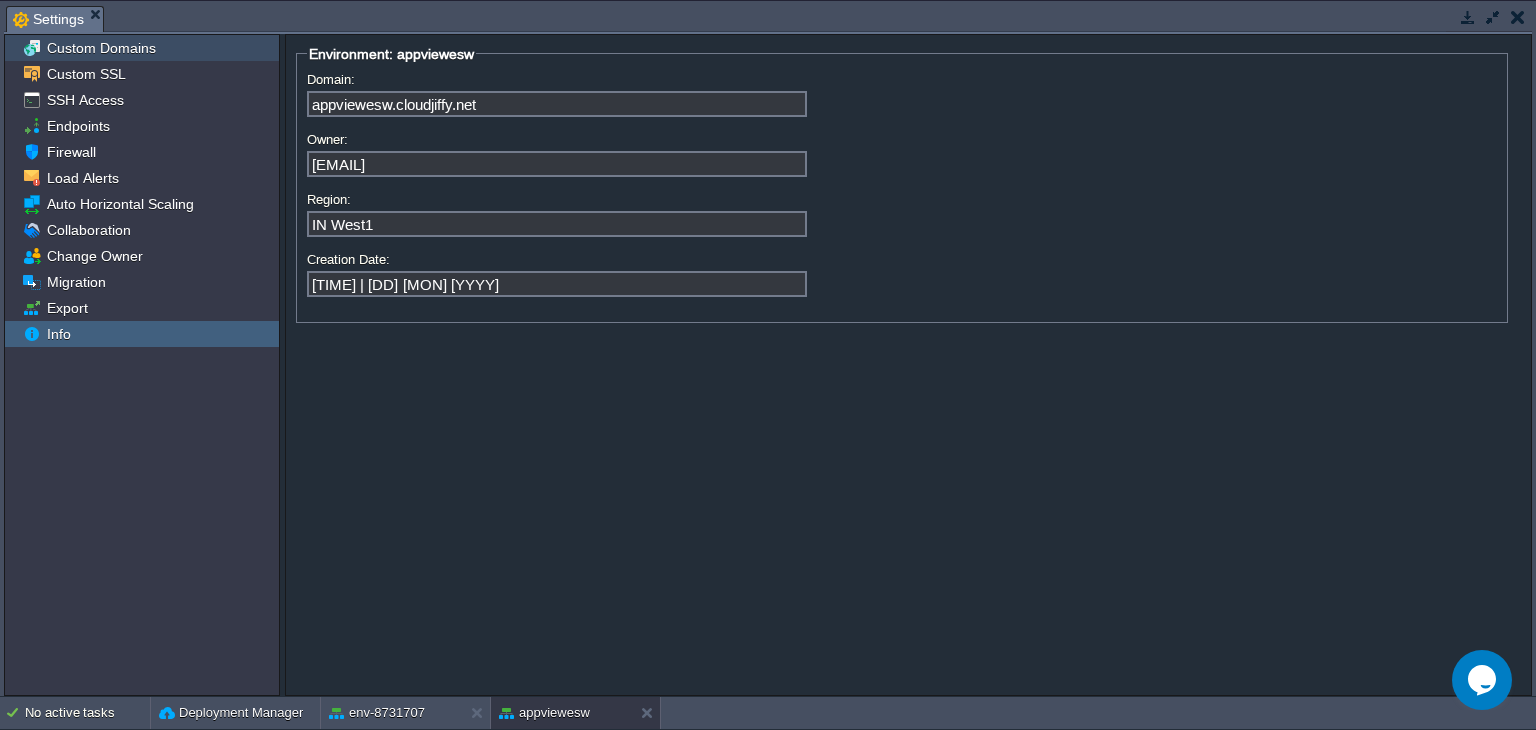 click on "Custom Domains" at bounding box center [142, 48] 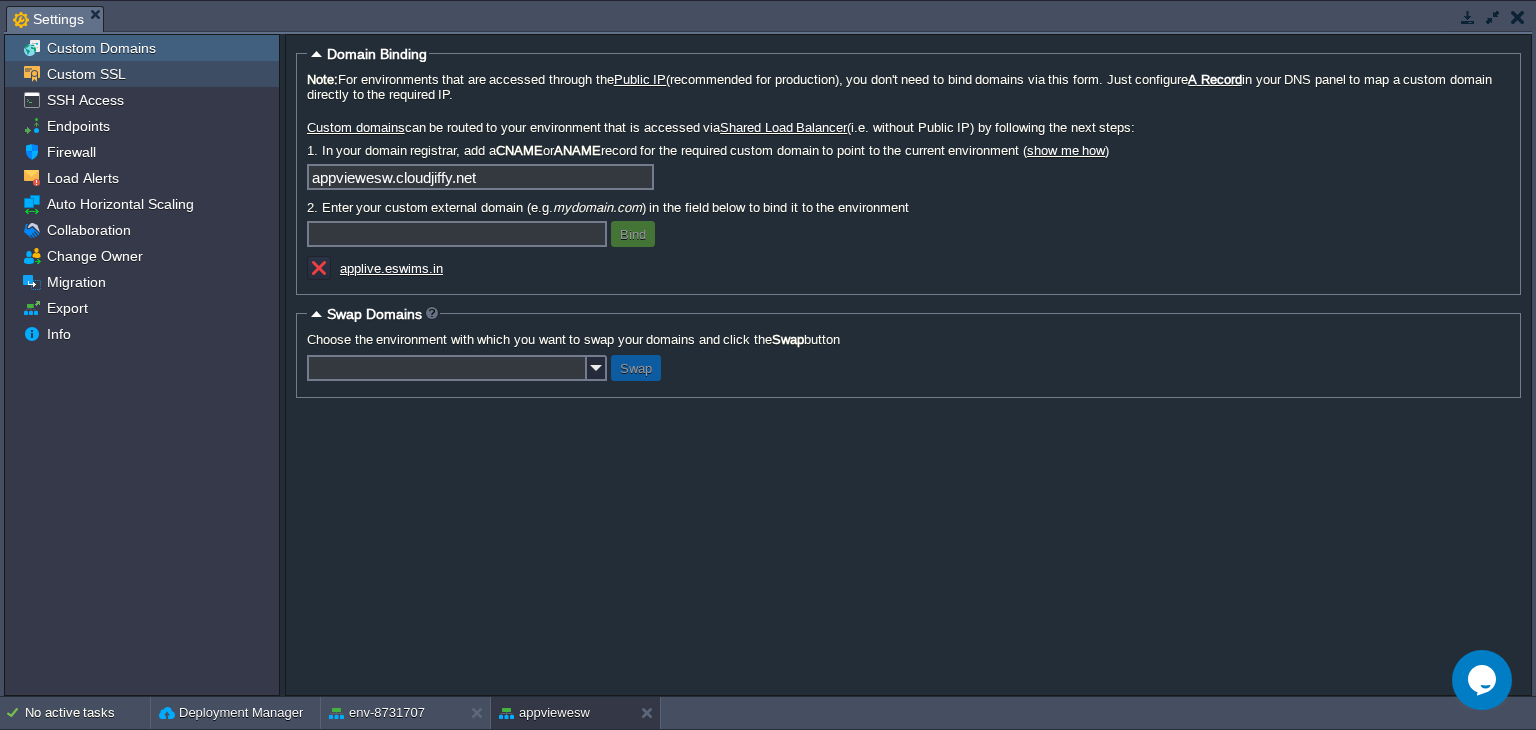click on "Custom SSL" at bounding box center (142, 74) 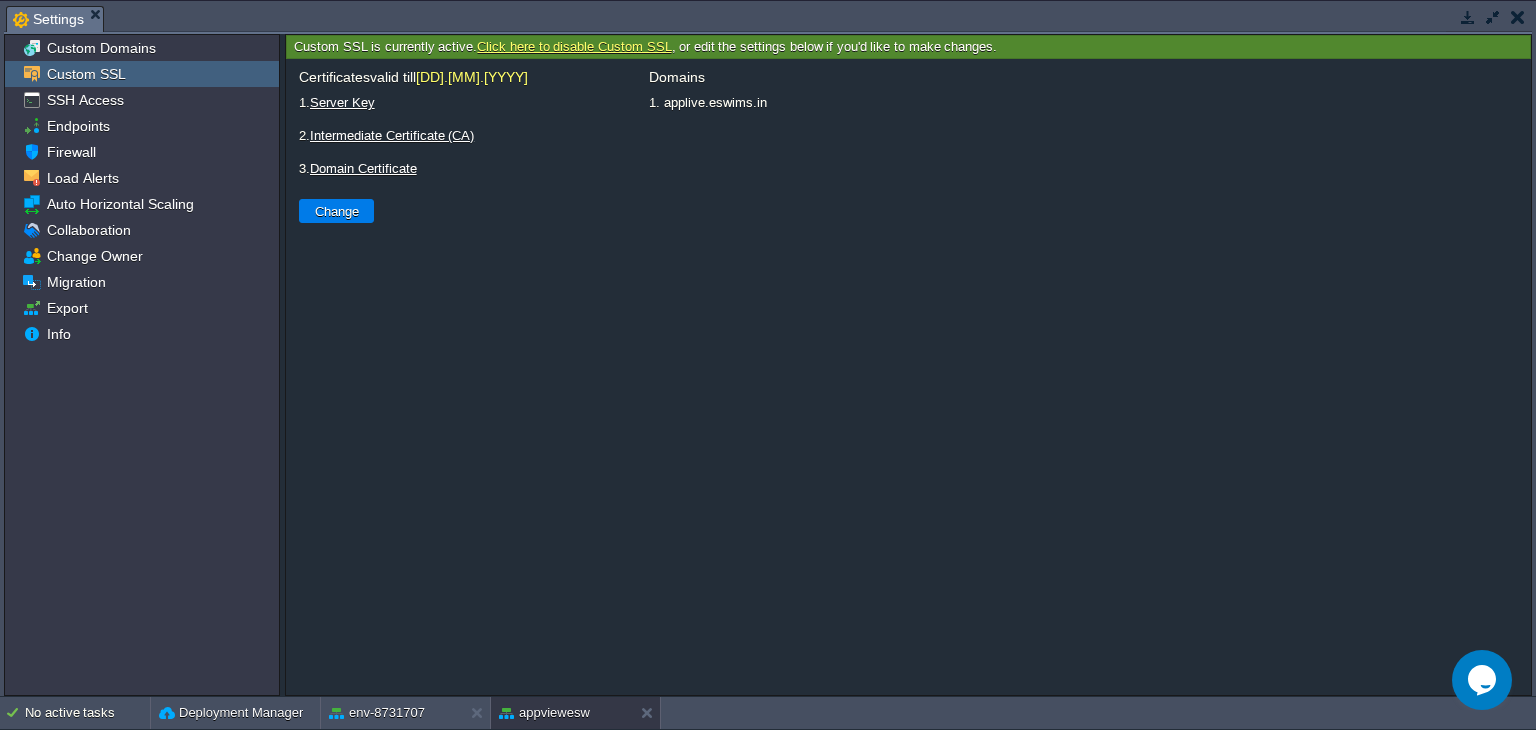 click at bounding box center (1518, 17) 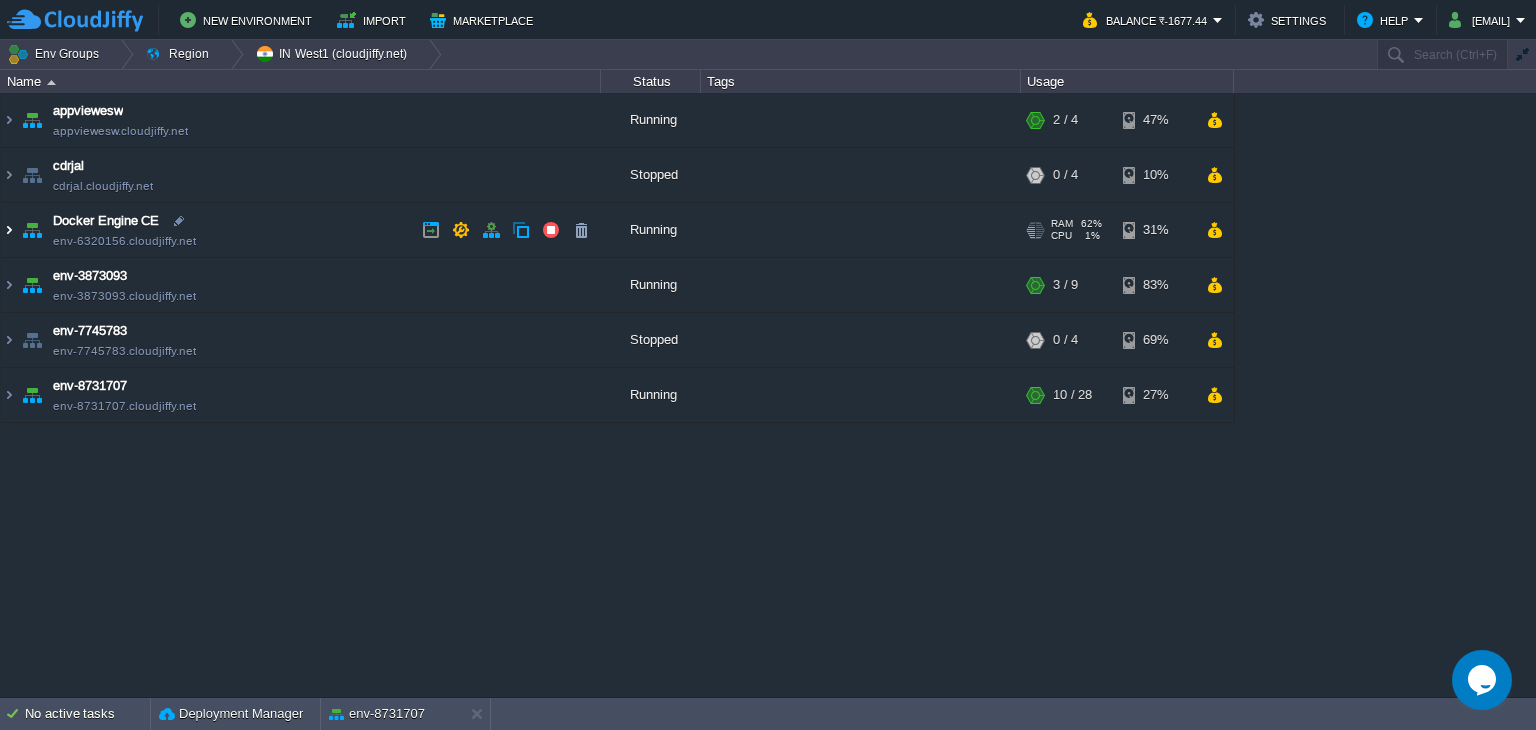 click at bounding box center (9, 230) 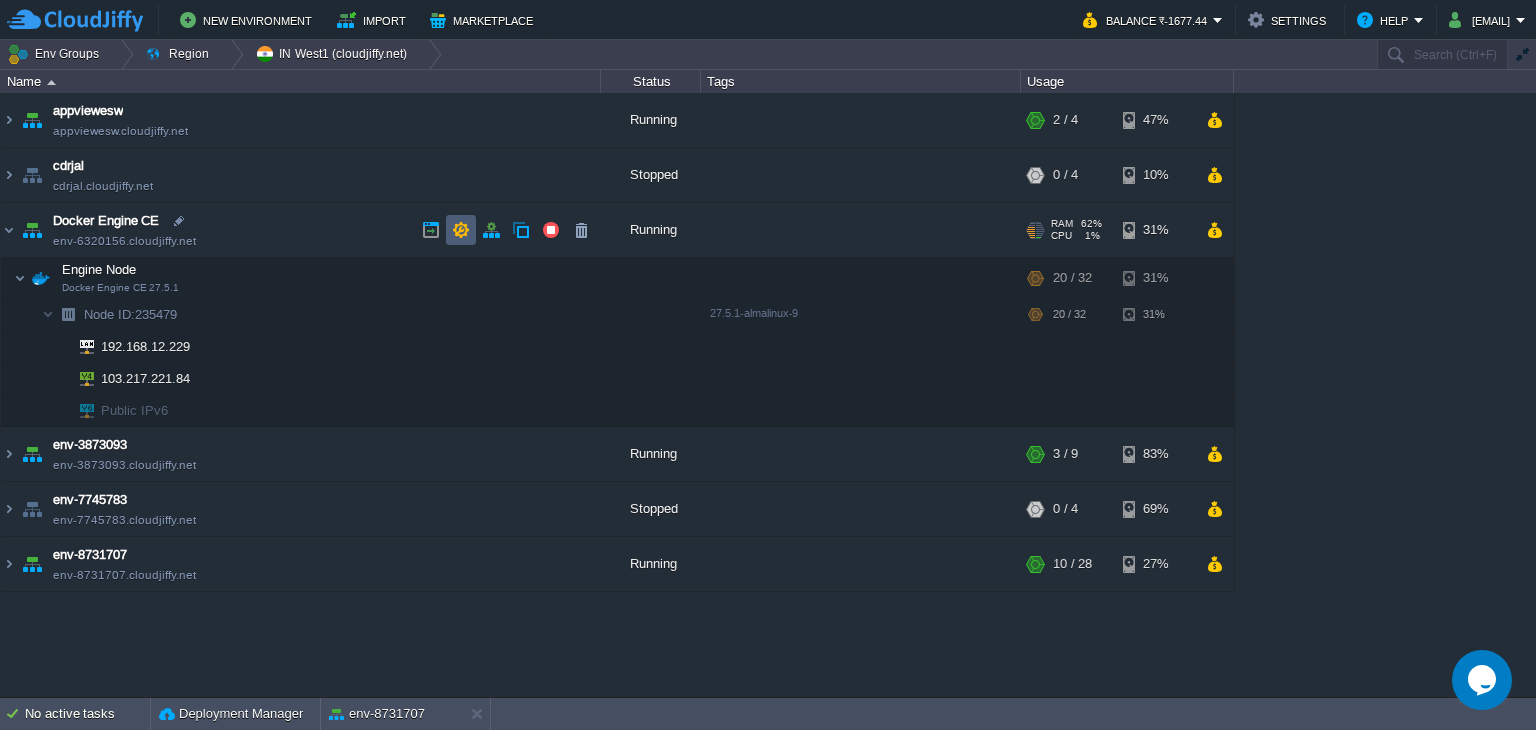 click at bounding box center (461, 230) 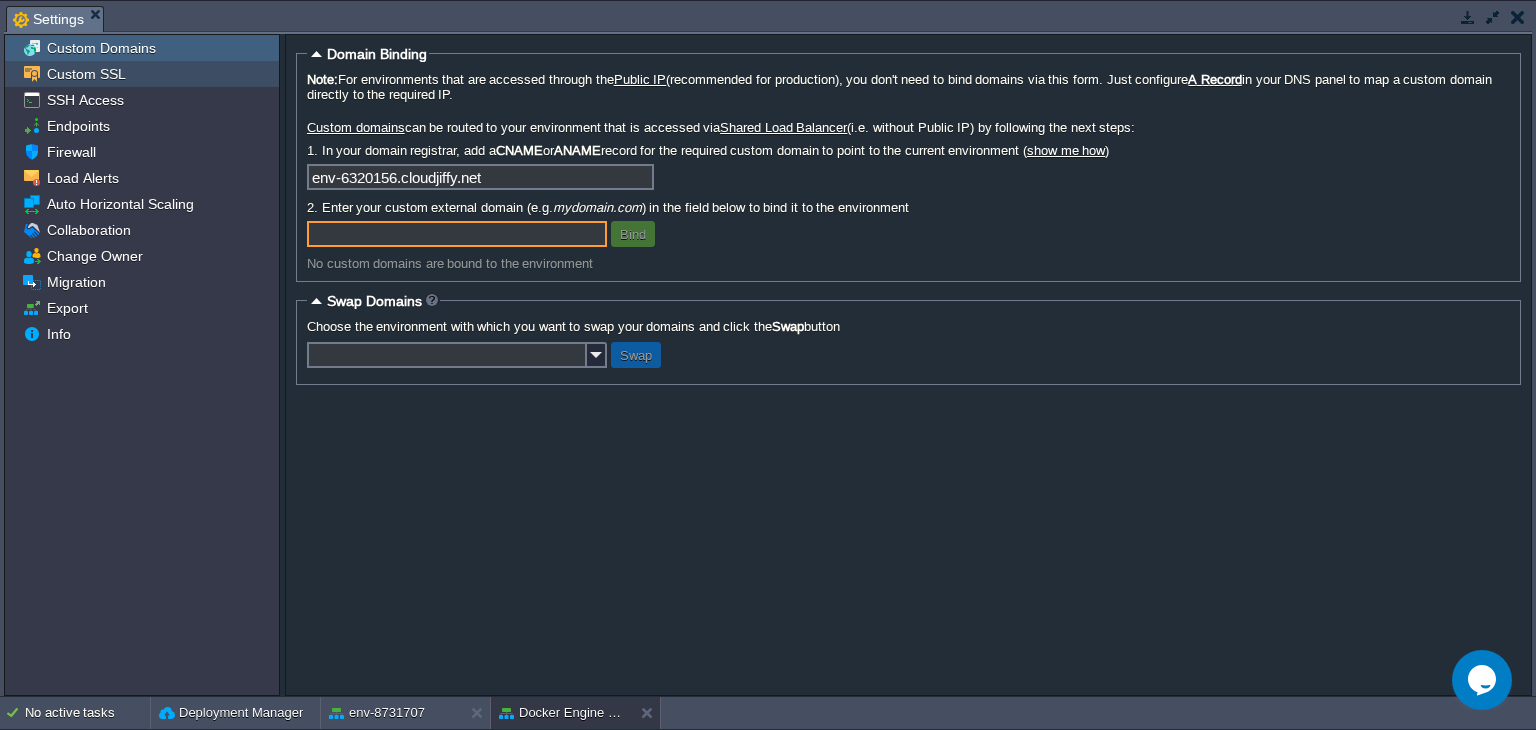 click on "Custom SSL" at bounding box center (142, 74) 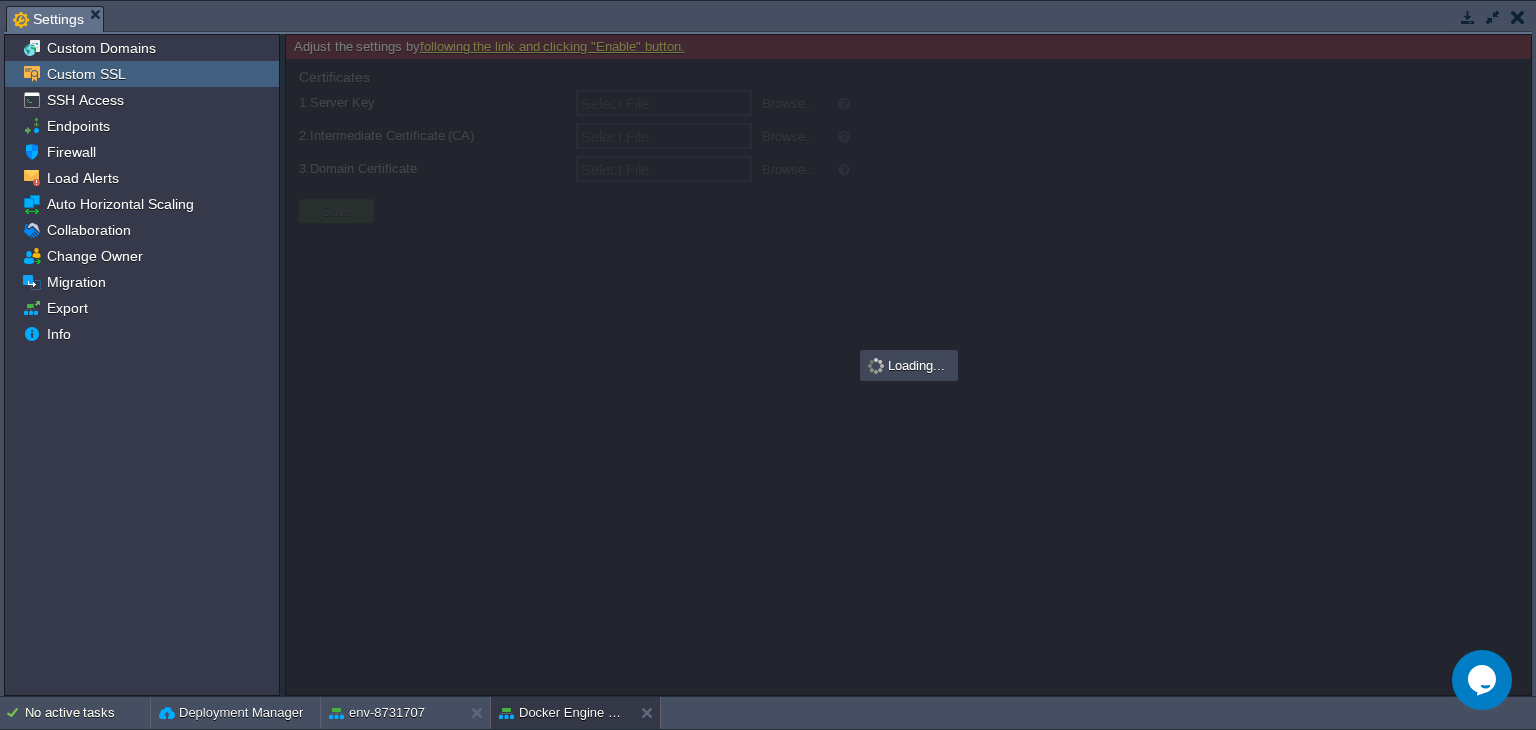 type on "Select File" 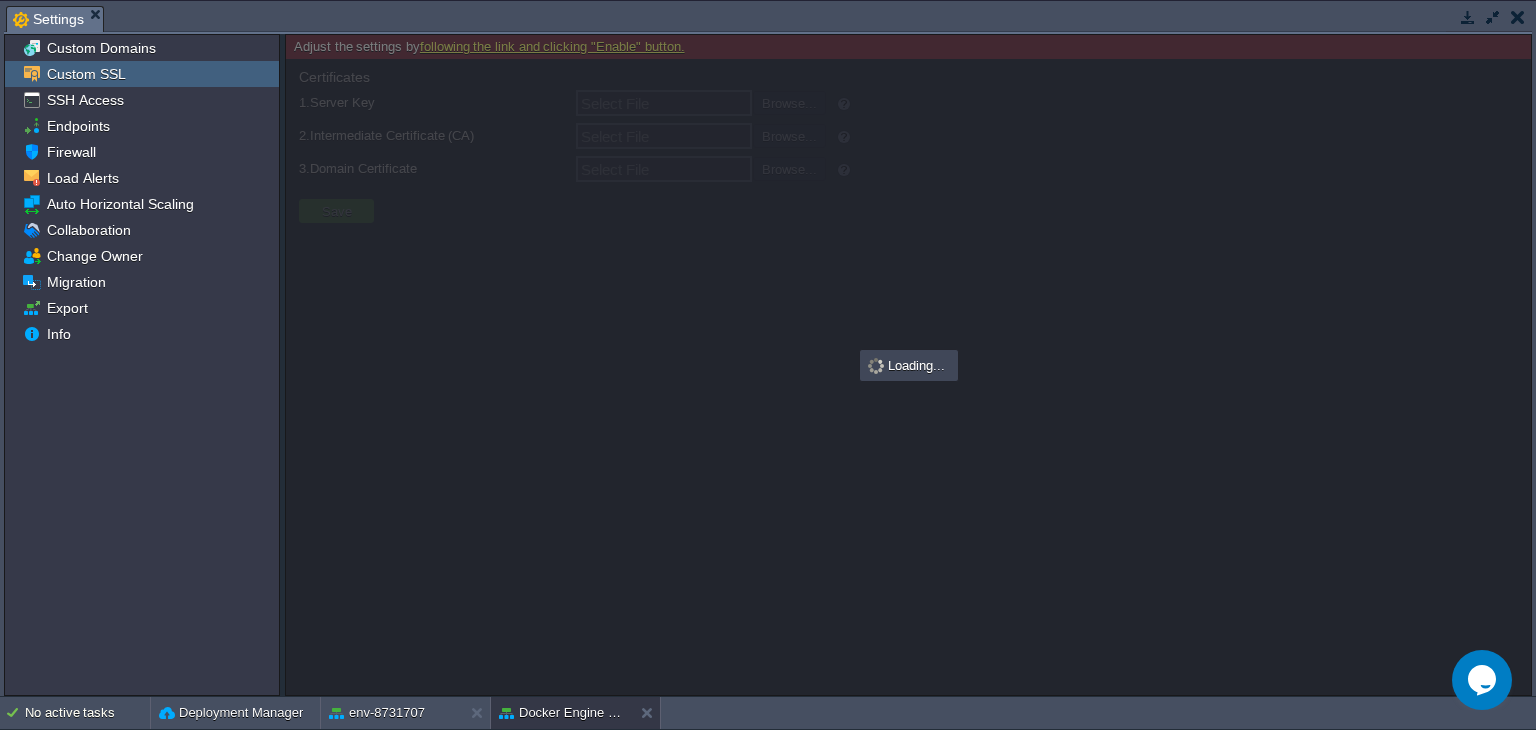 type on "Select File" 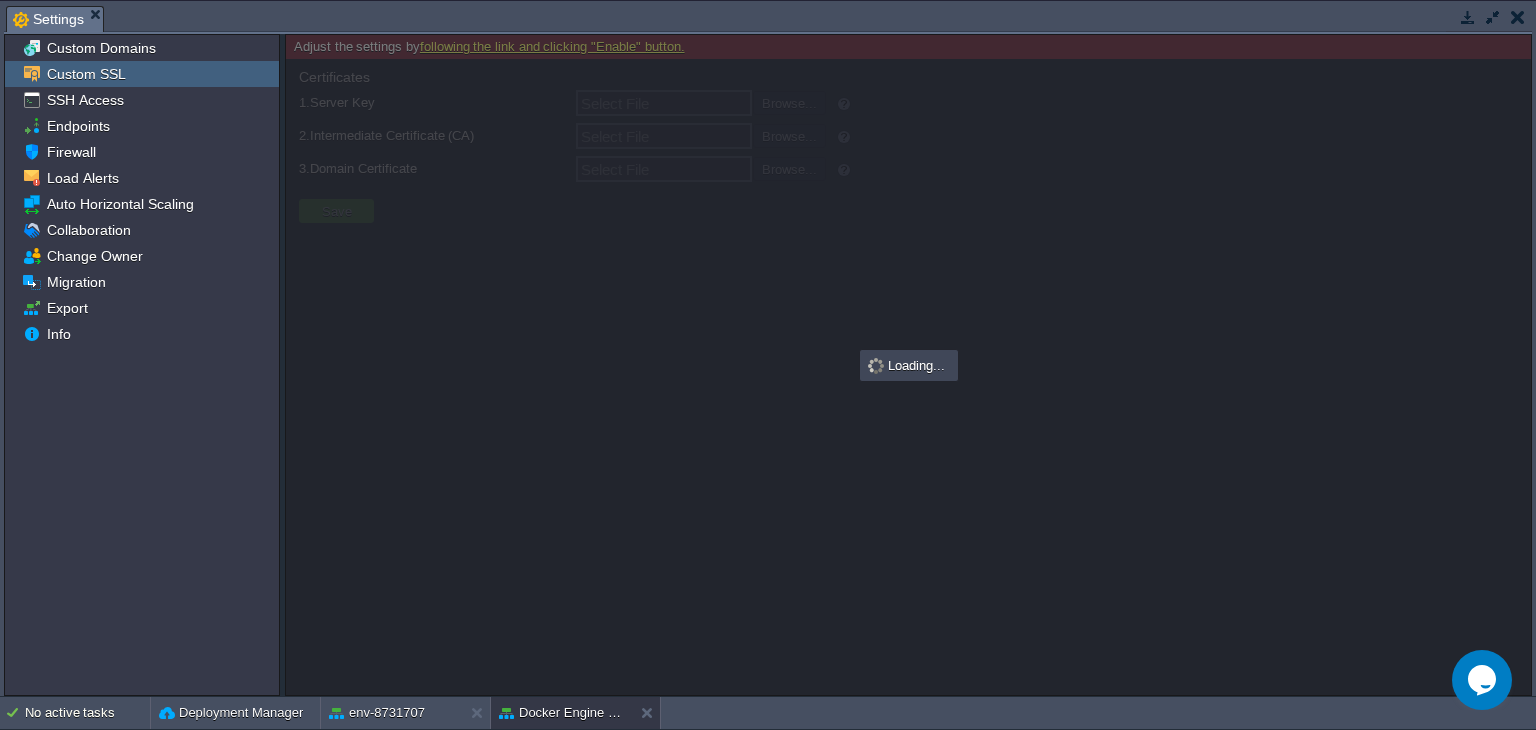 type on "Select File" 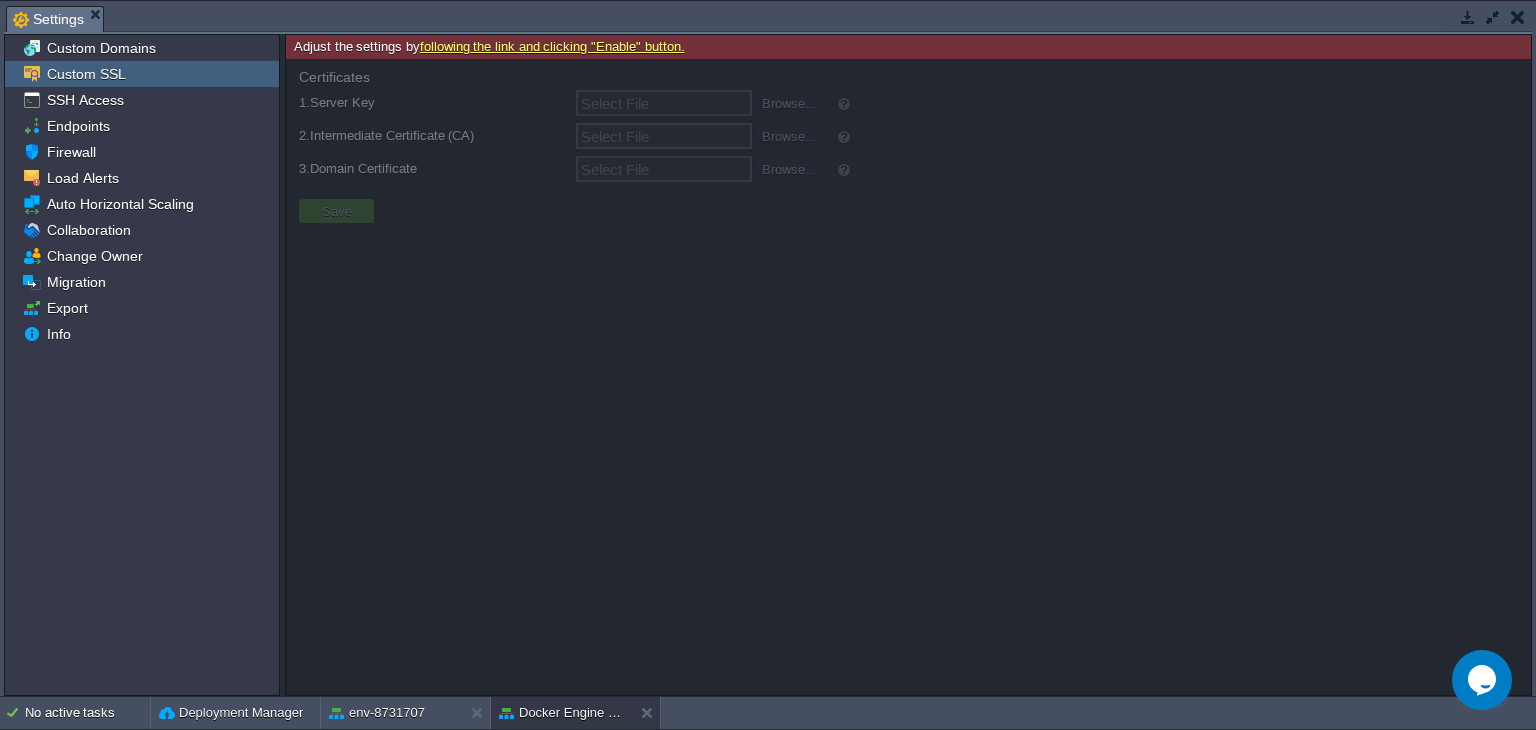click on "following the link and clicking "Enable" button." at bounding box center [552, 46] 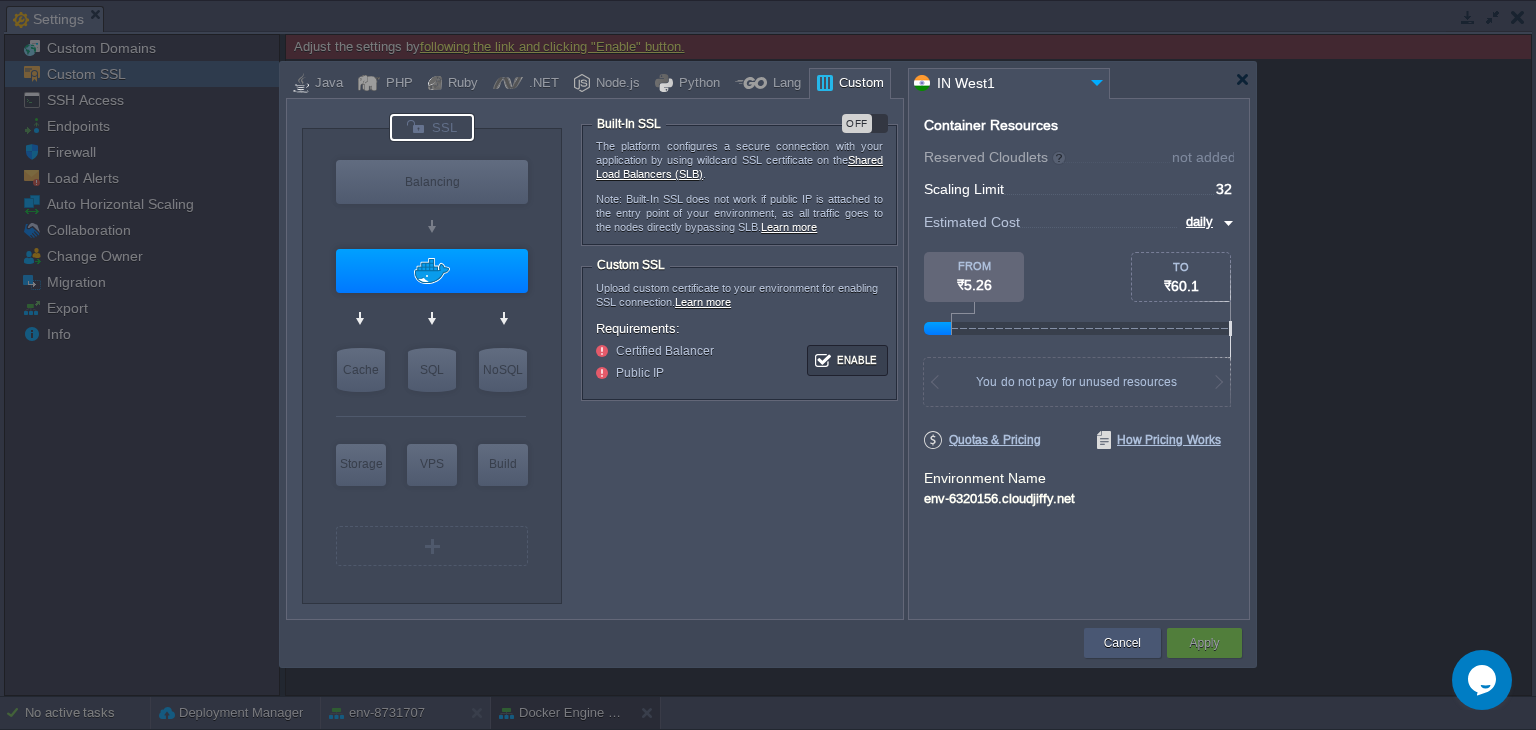 click on "Cancel" at bounding box center [1122, 643] 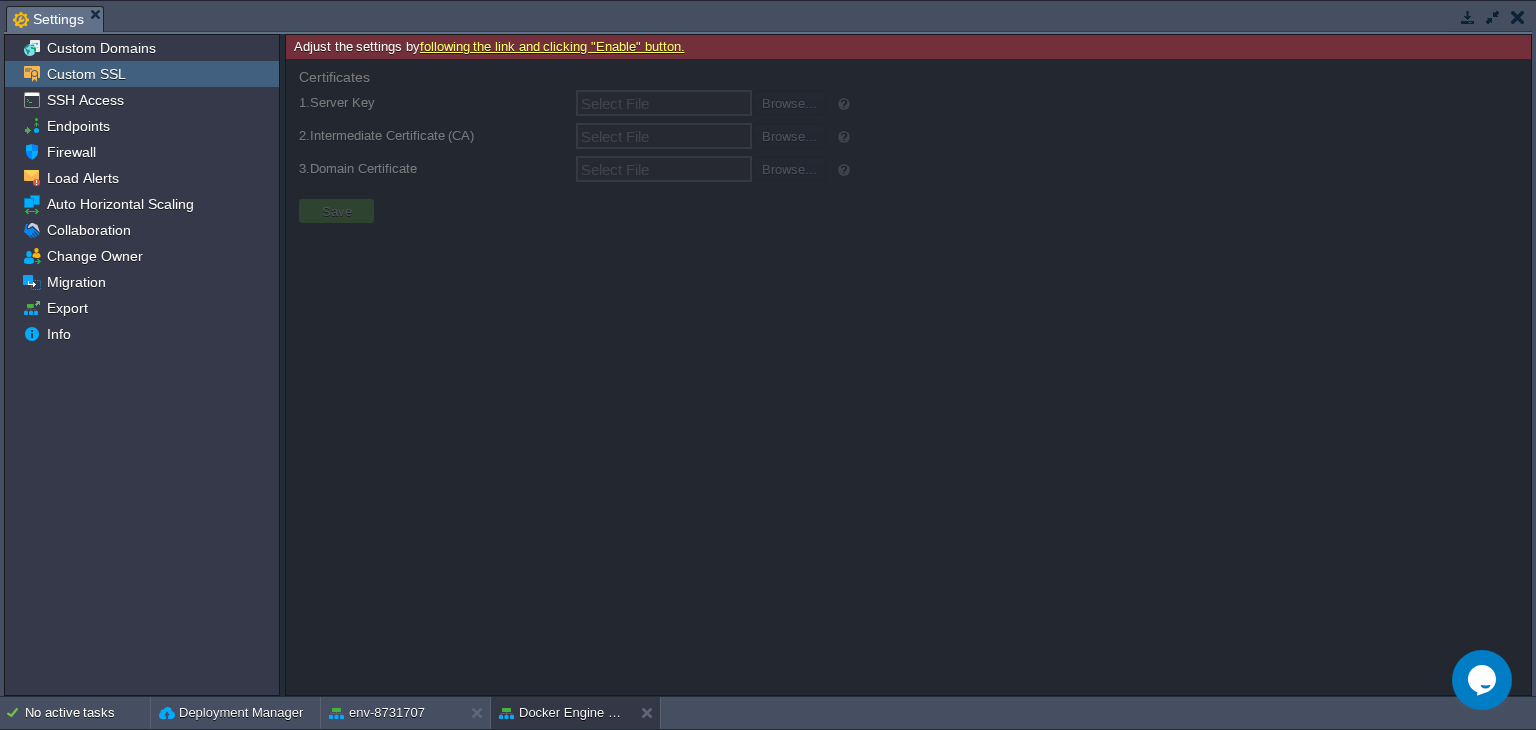 click at bounding box center (1468, 17) 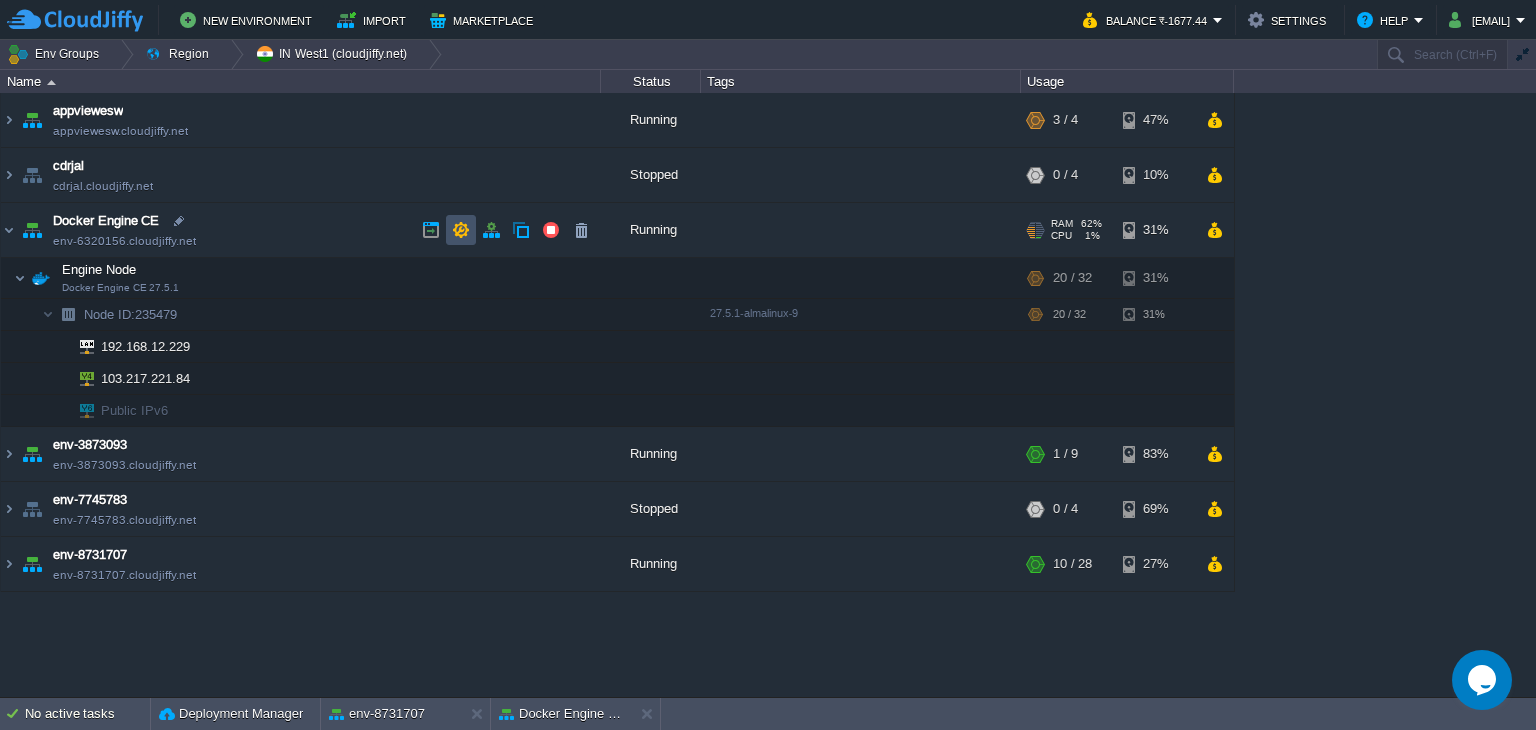 click at bounding box center (461, 230) 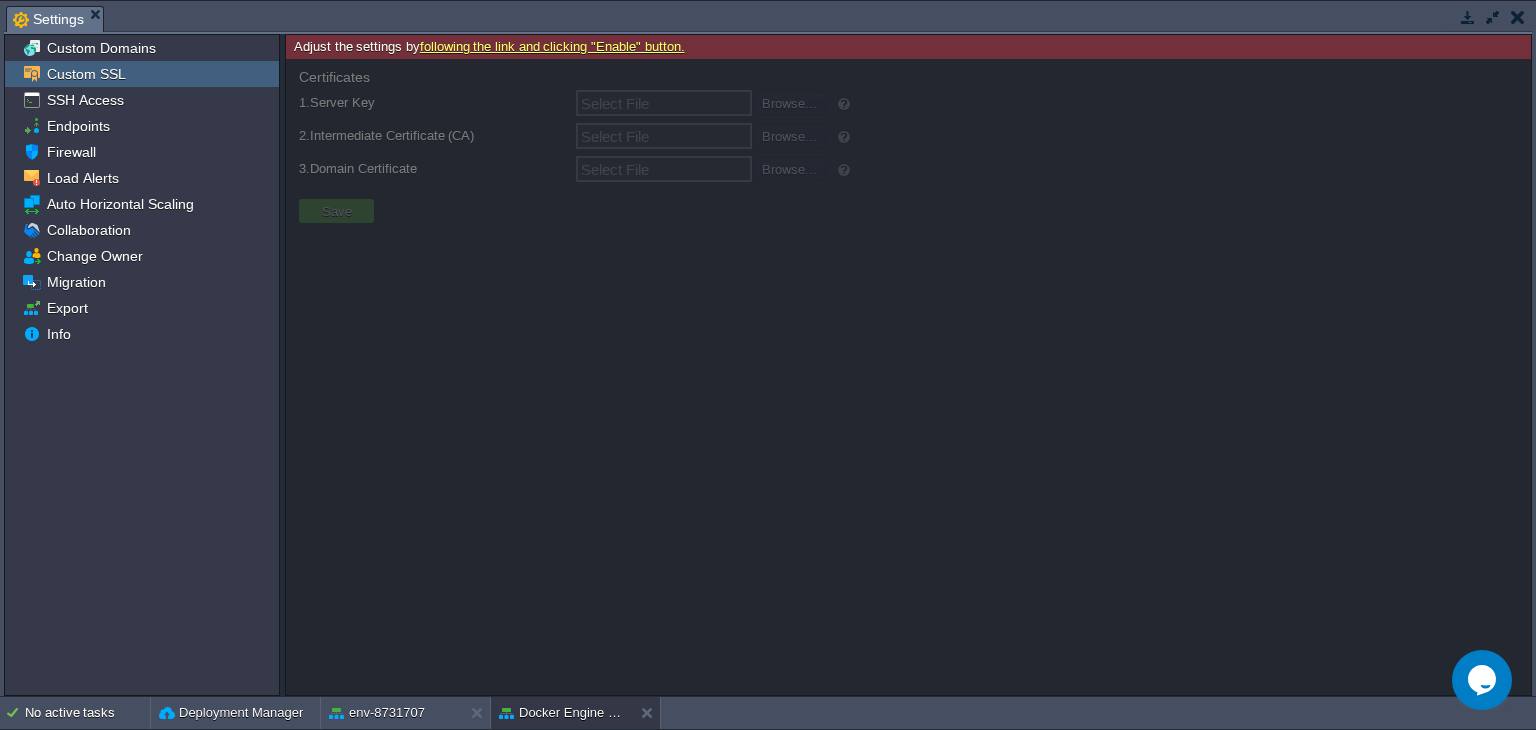 click at bounding box center (1518, 17) 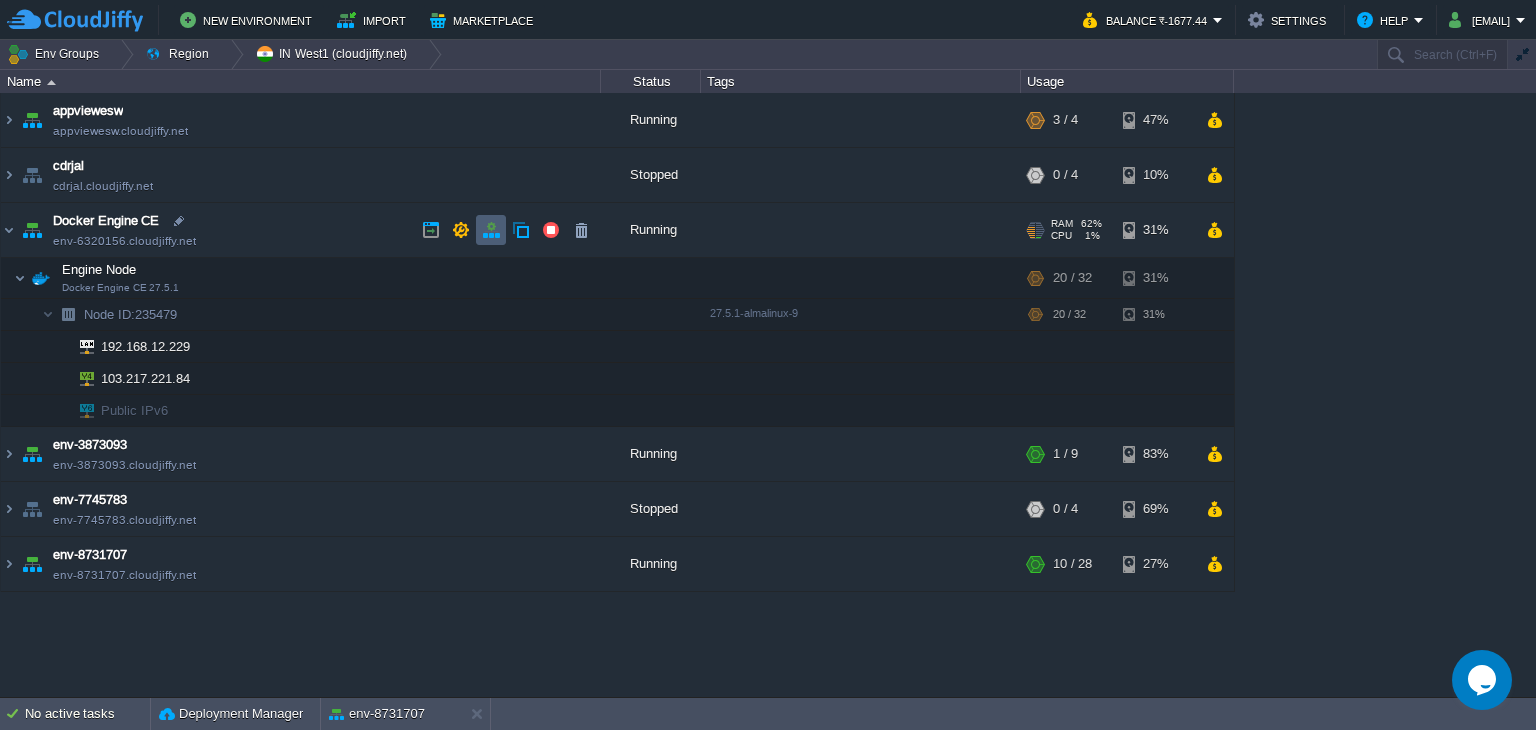click at bounding box center [491, 230] 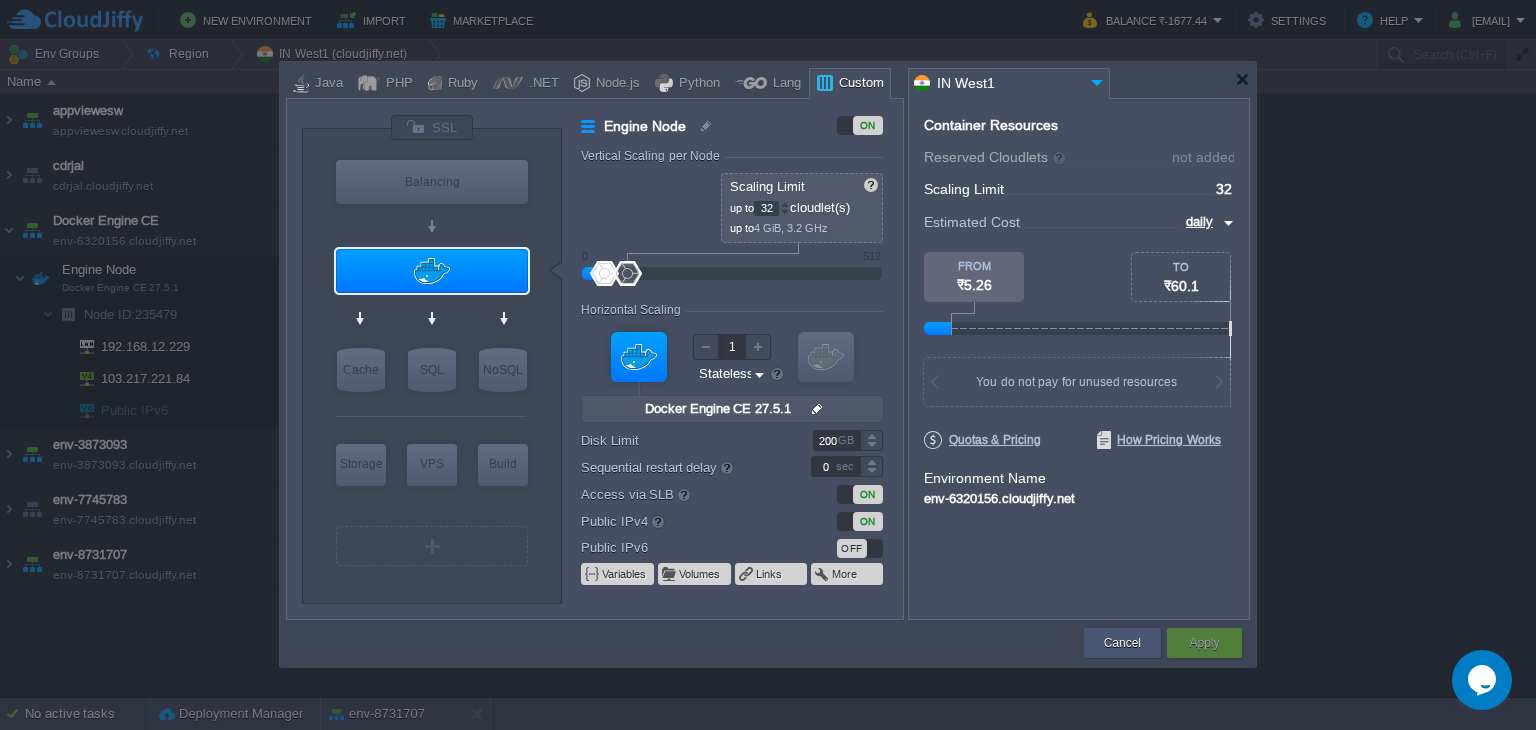 click on "Cancel" at bounding box center [1122, 643] 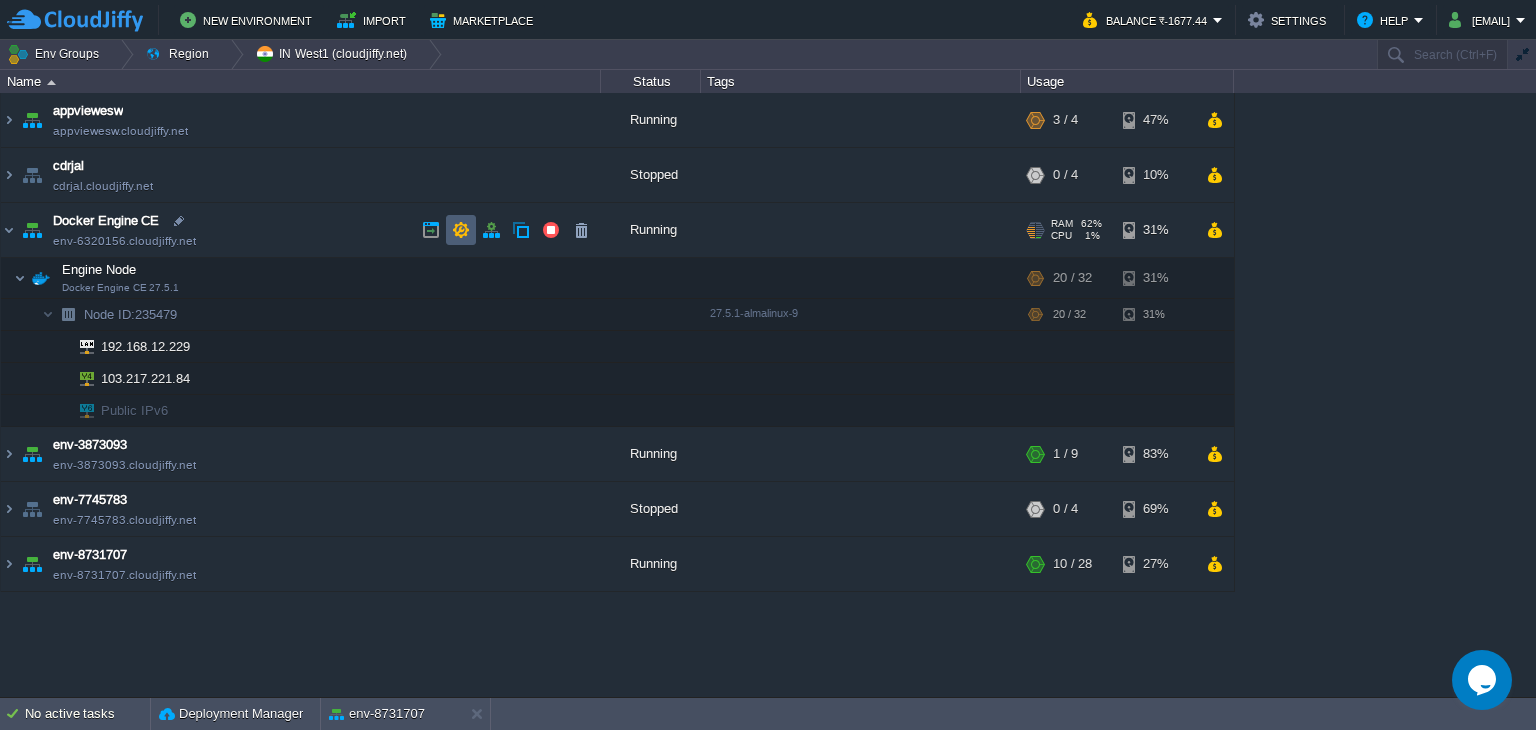 click at bounding box center [461, 230] 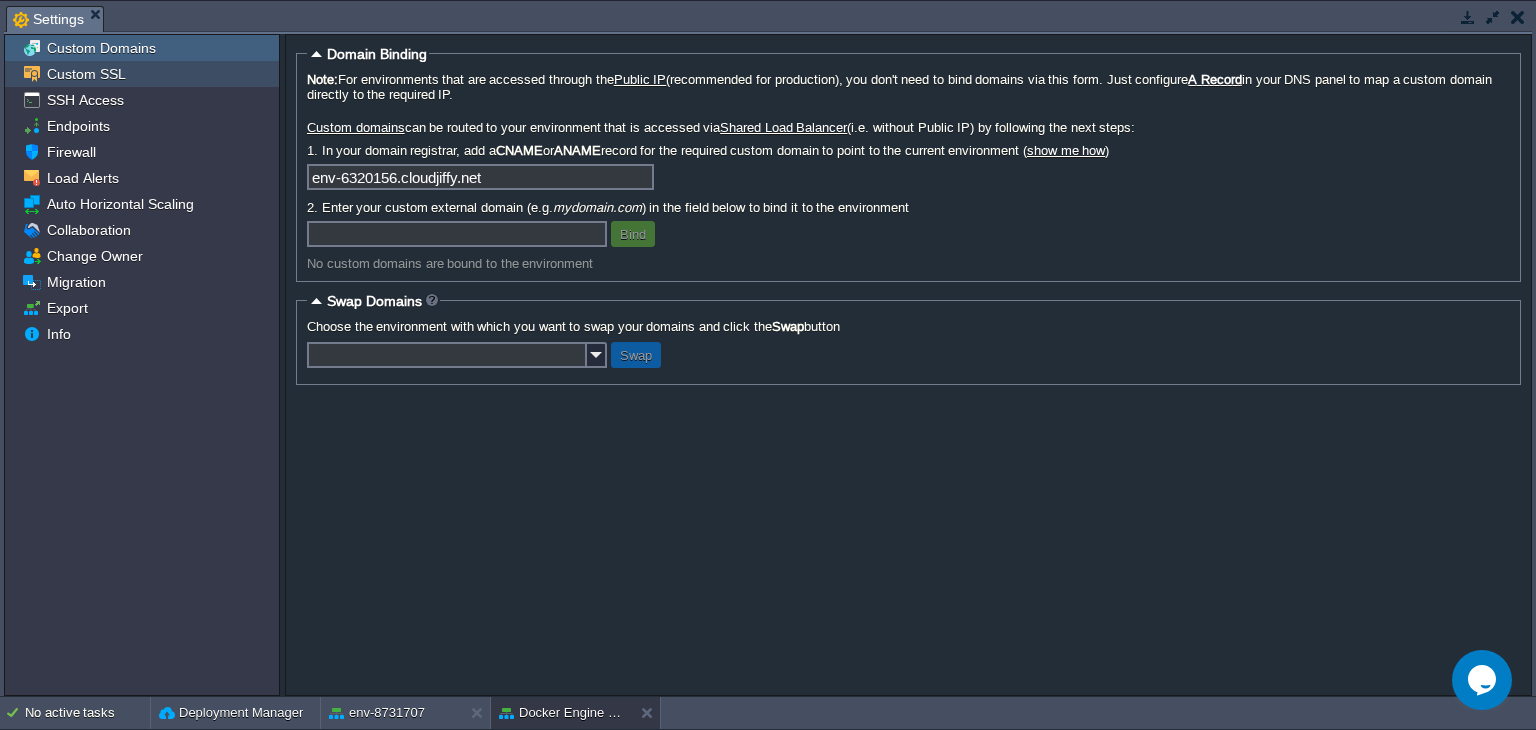 click on "Custom SSL" at bounding box center (142, 74) 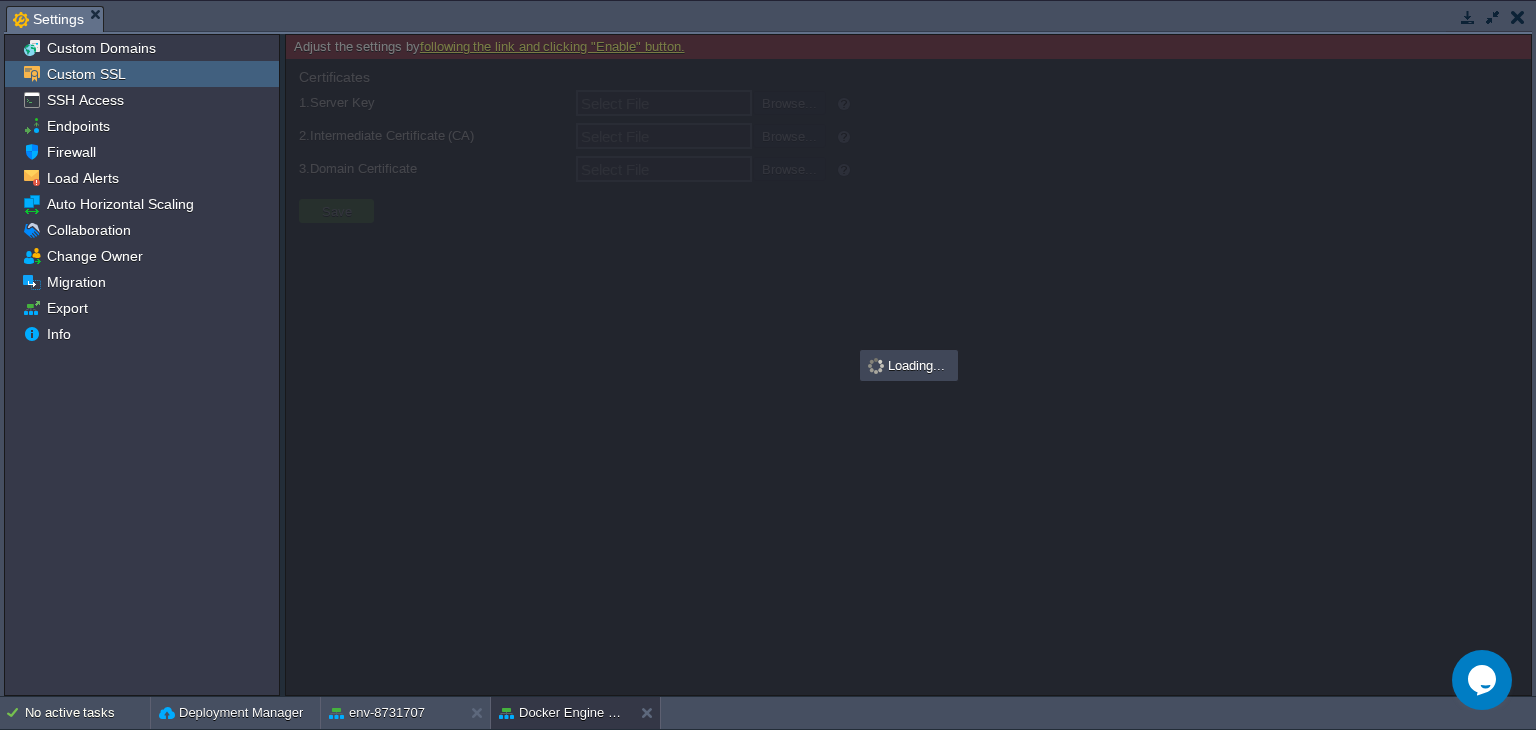 type on "Select File" 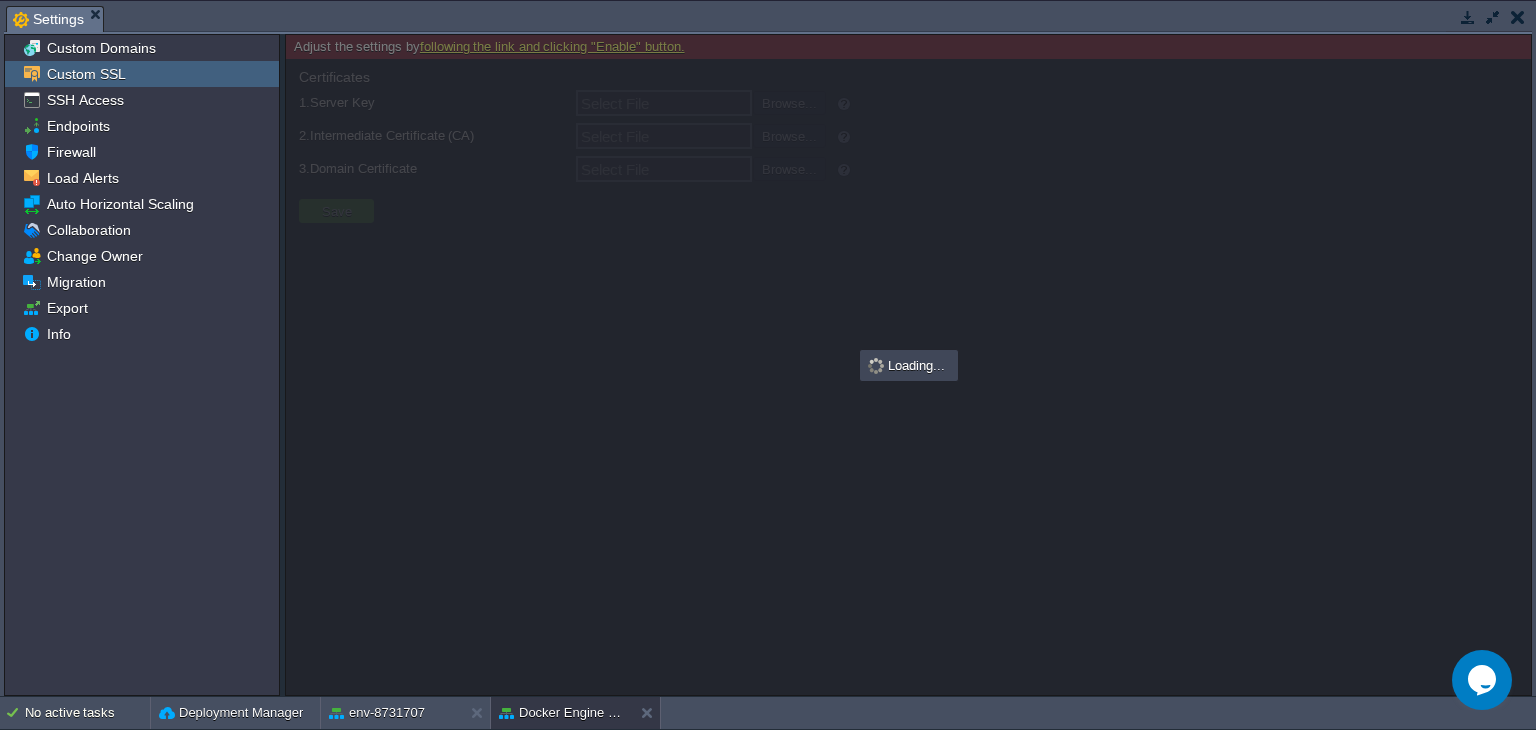 type on "Select File" 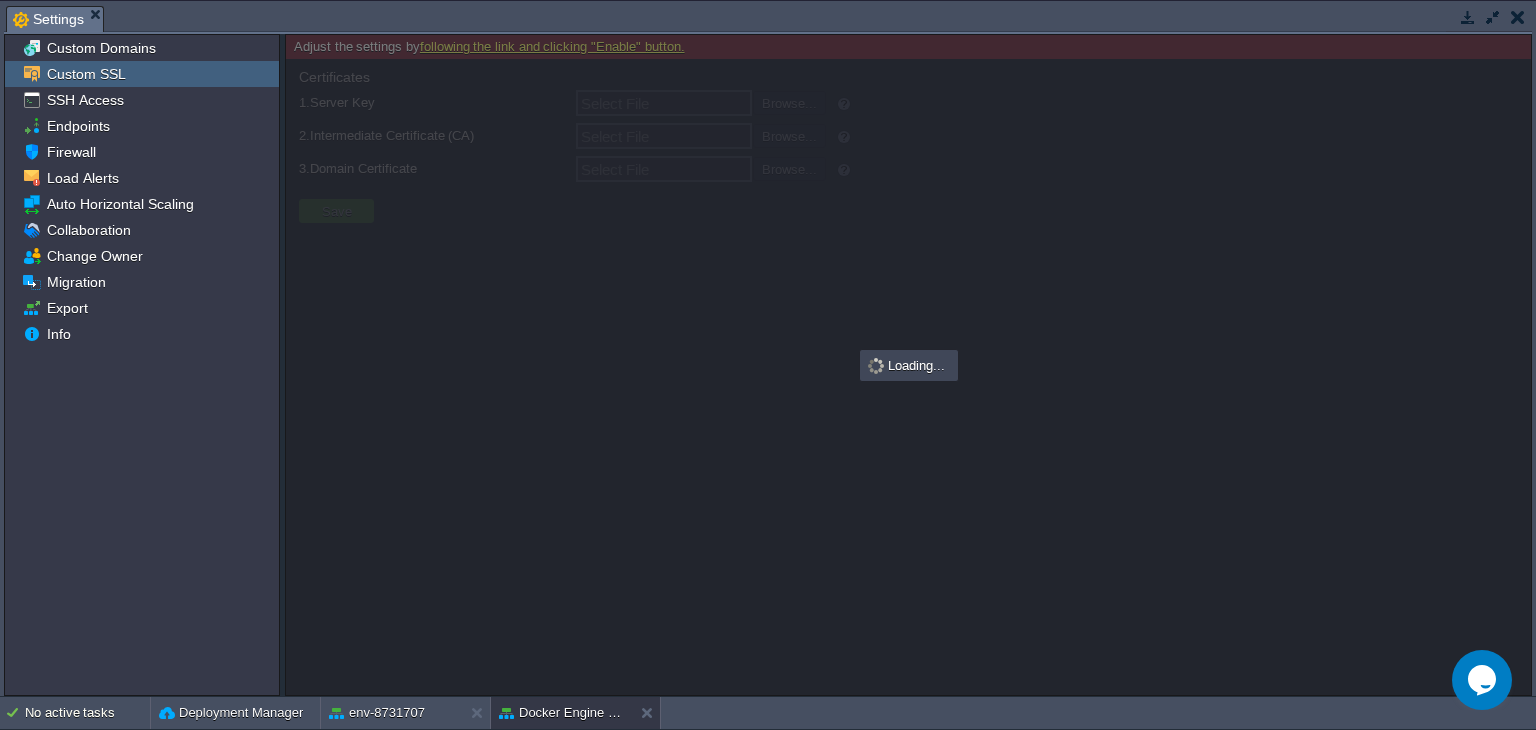 type on "Select File" 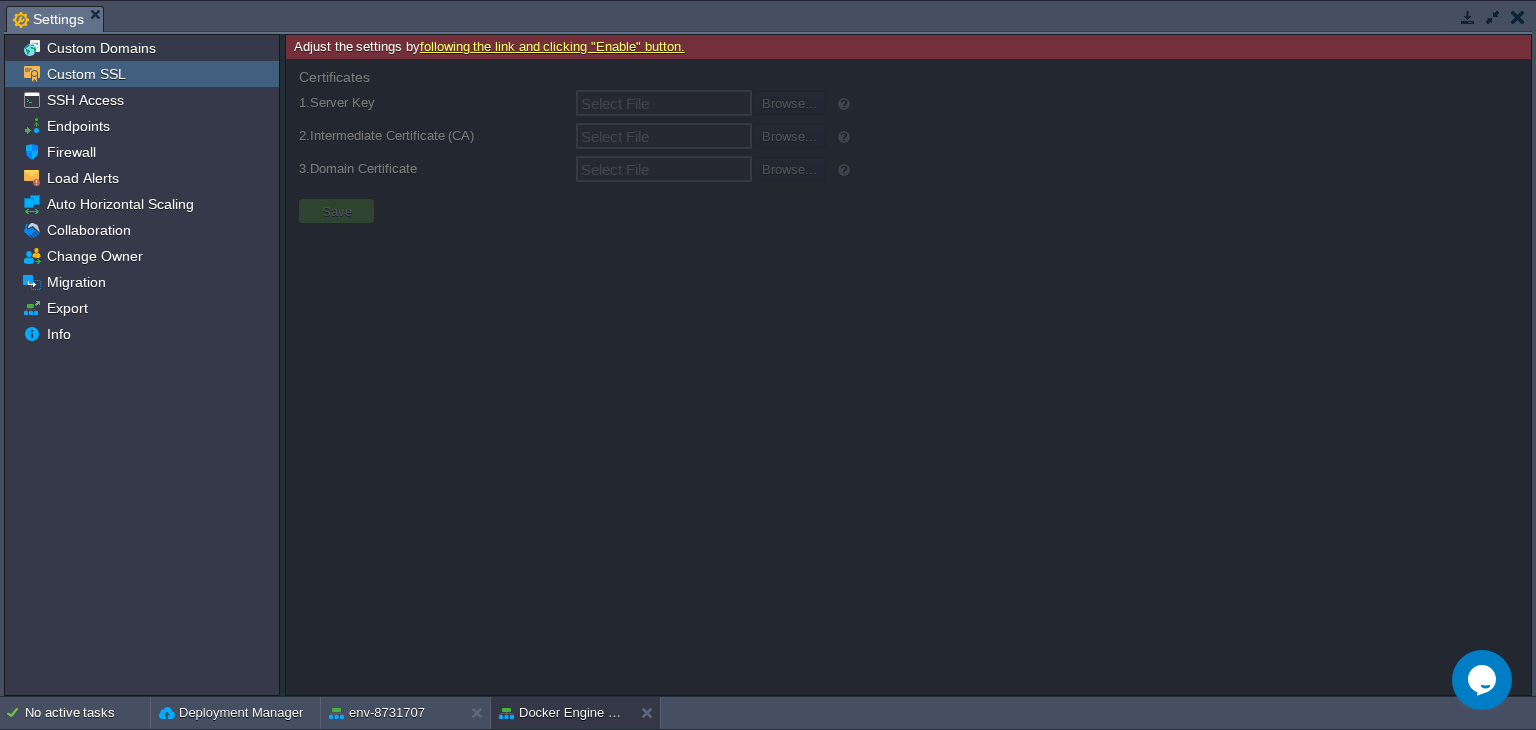 click on "following the link and clicking "Enable" button." at bounding box center (552, 46) 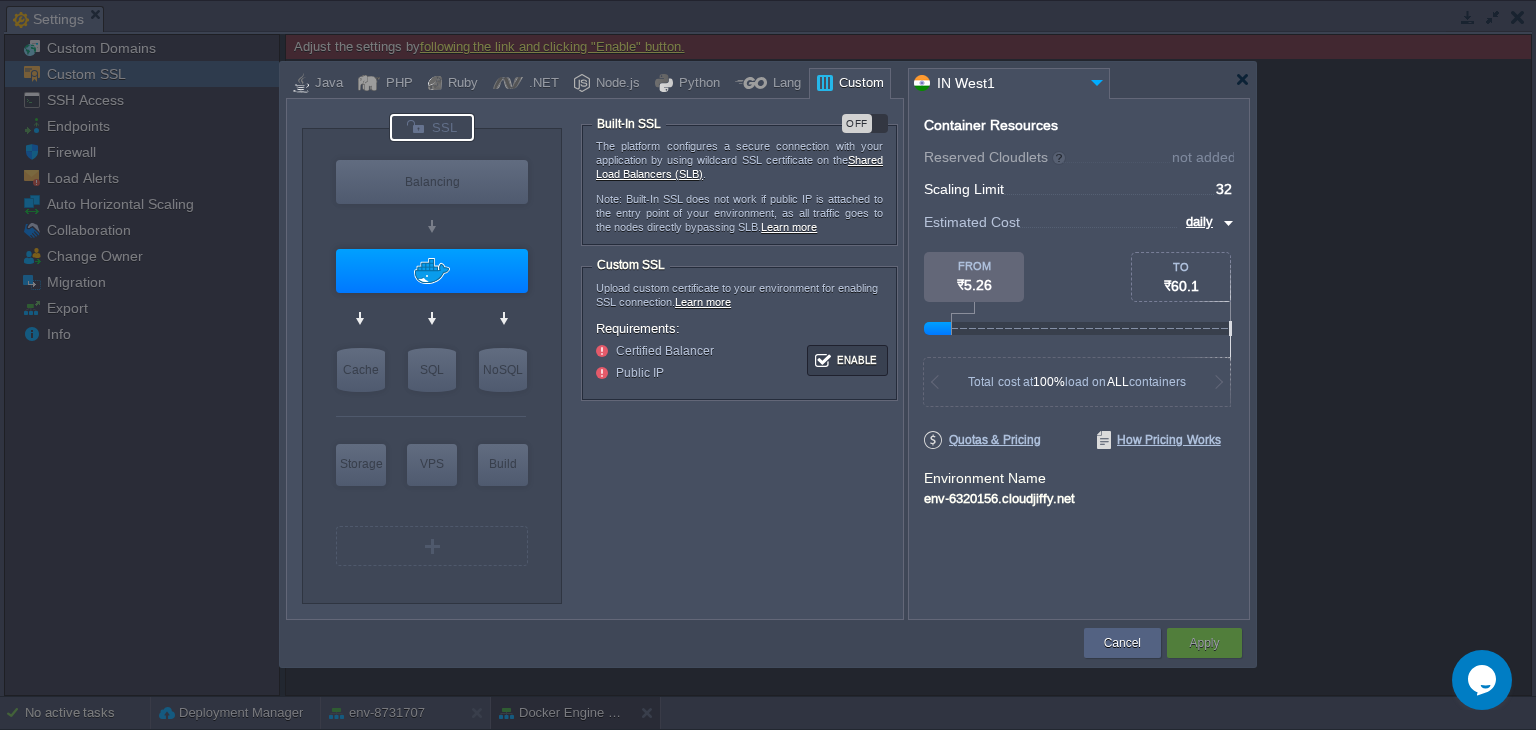 click on "OFF" at bounding box center [865, 123] 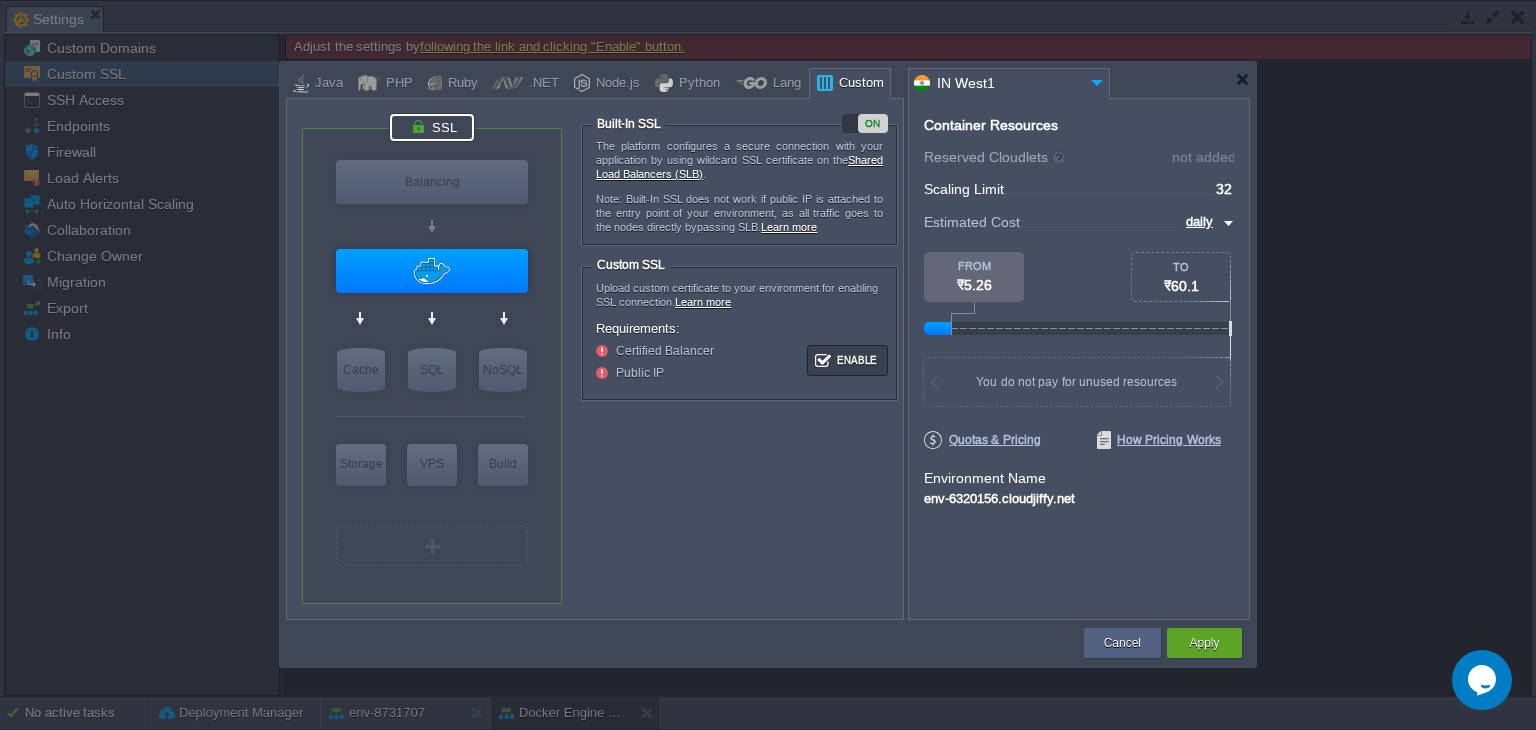 click on "ON" at bounding box center [865, 123] 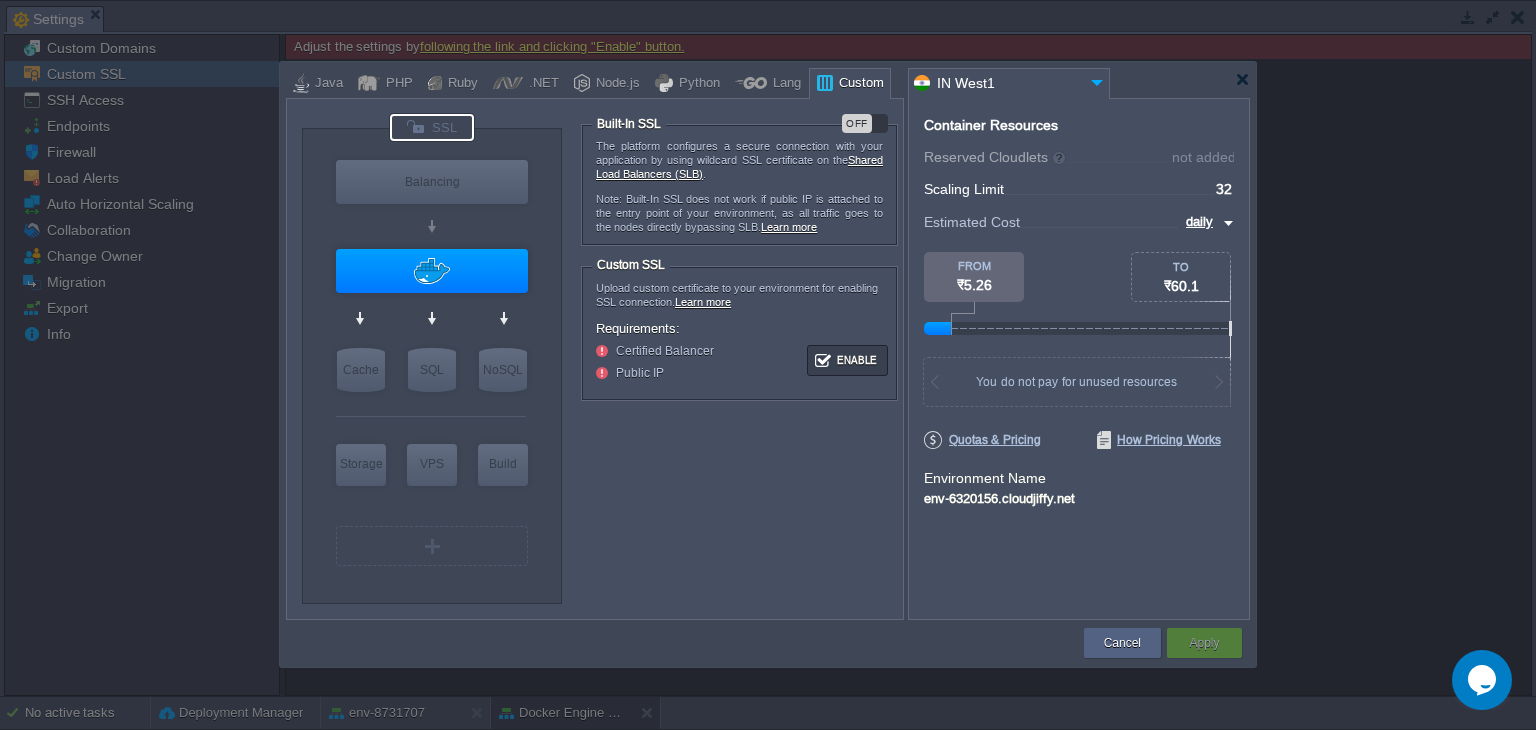 click on "OFF" at bounding box center [857, 123] 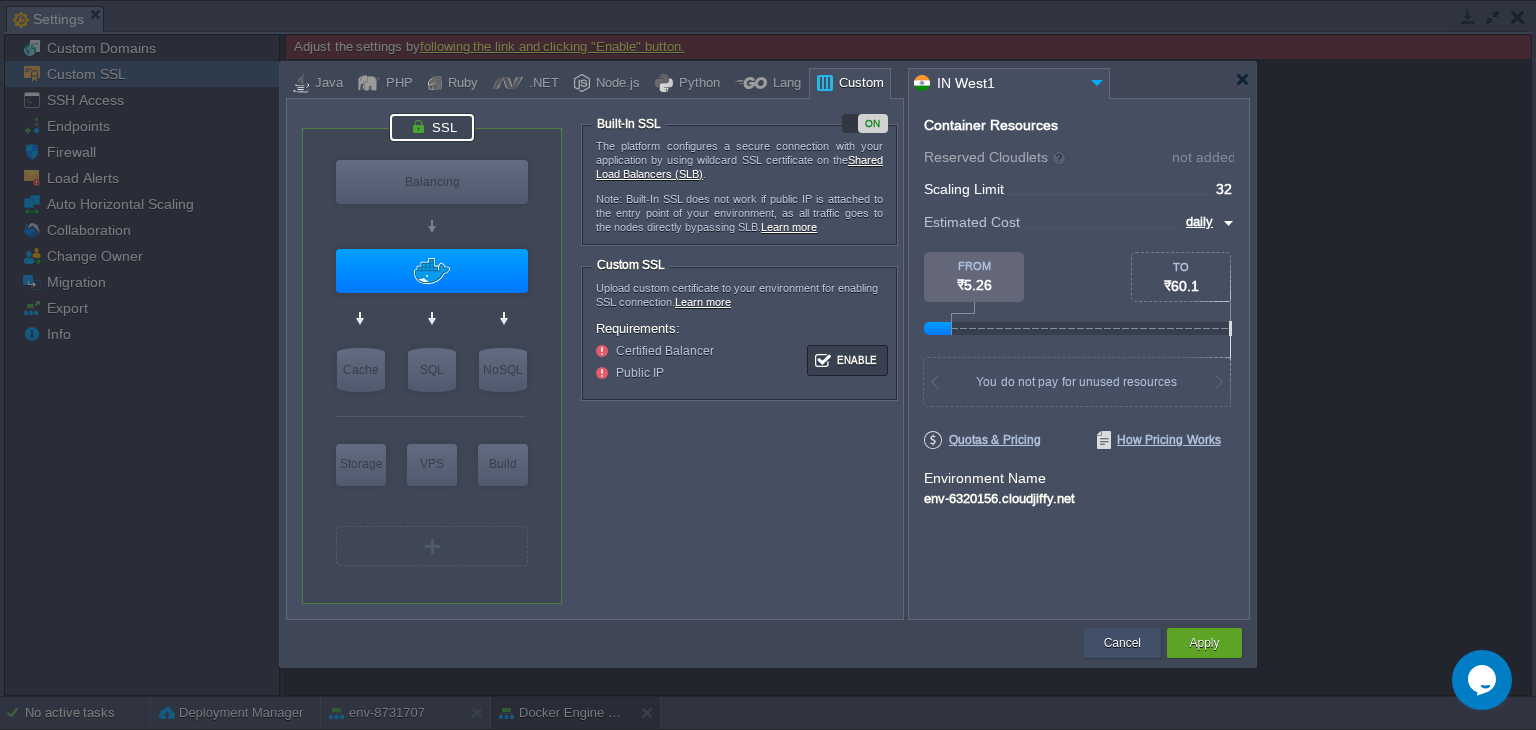 click on "Cancel" at bounding box center (1122, 643) 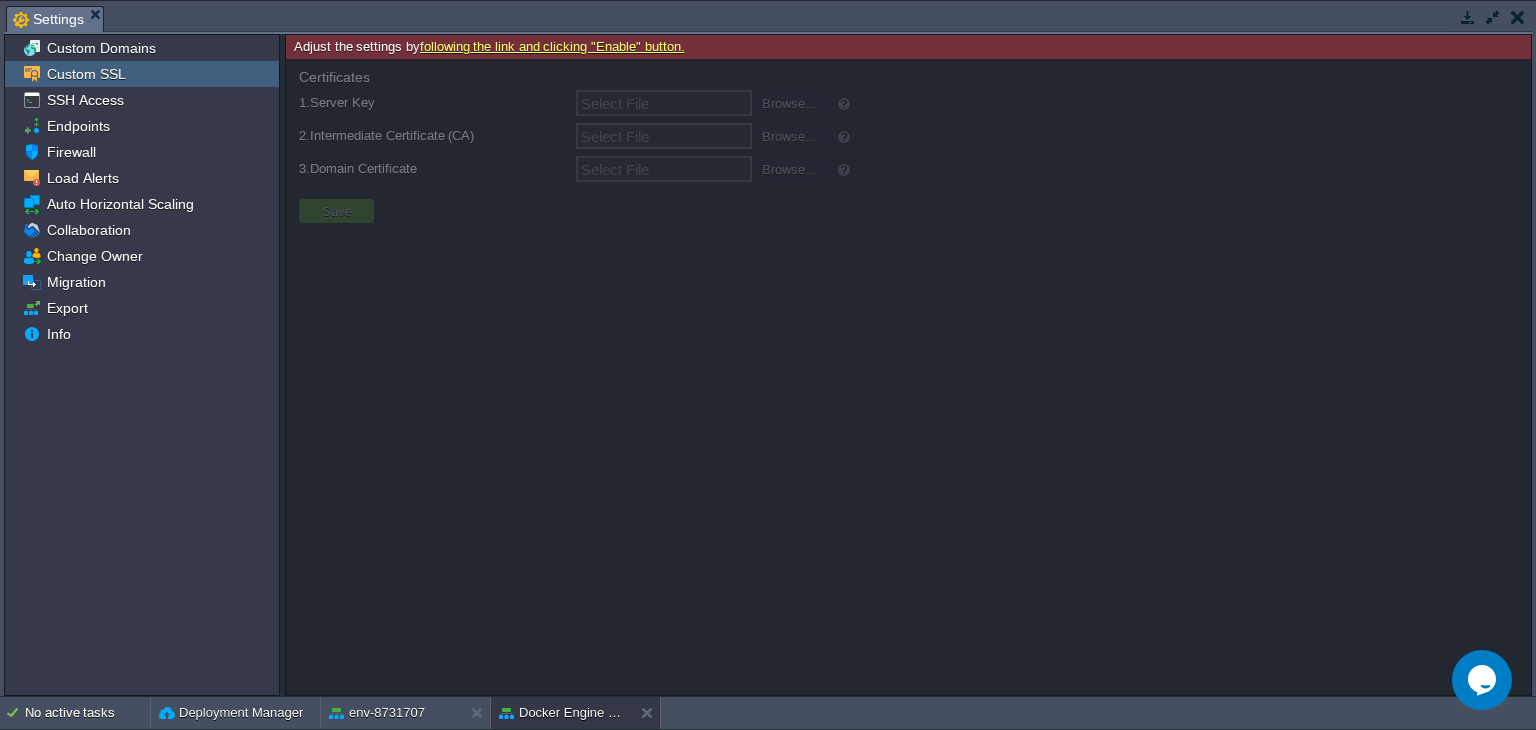 click at bounding box center (1468, 17) 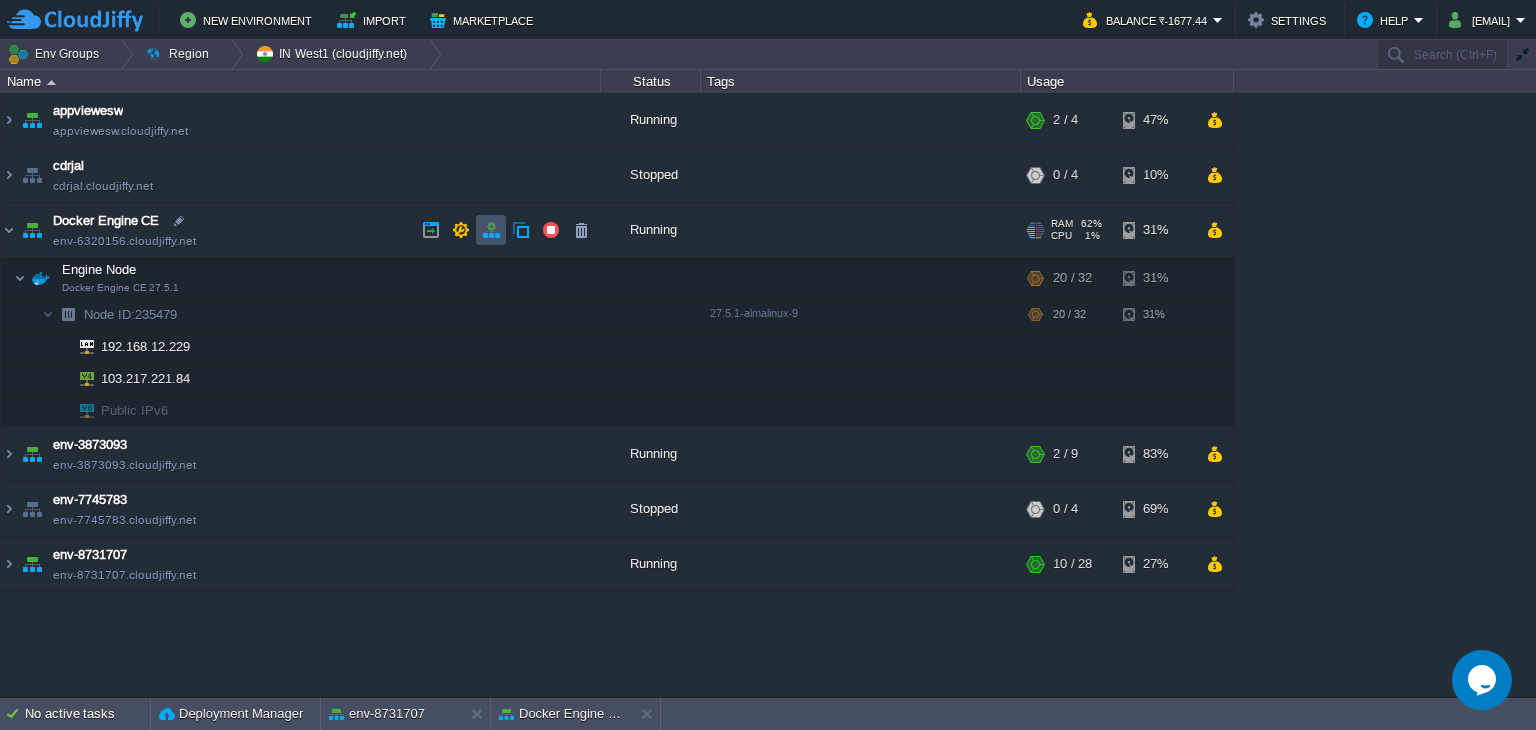 click at bounding box center (491, 230) 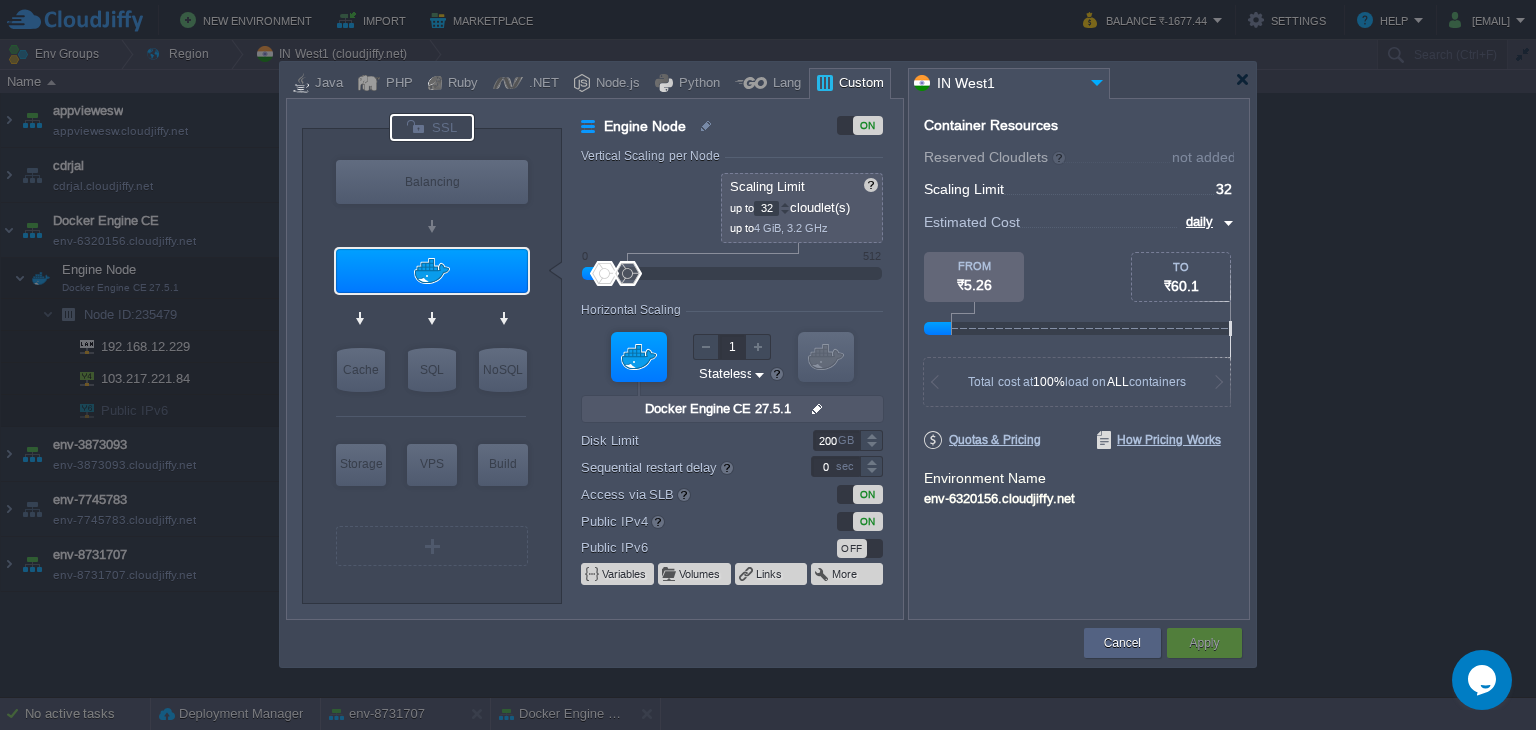 click at bounding box center (432, 127) 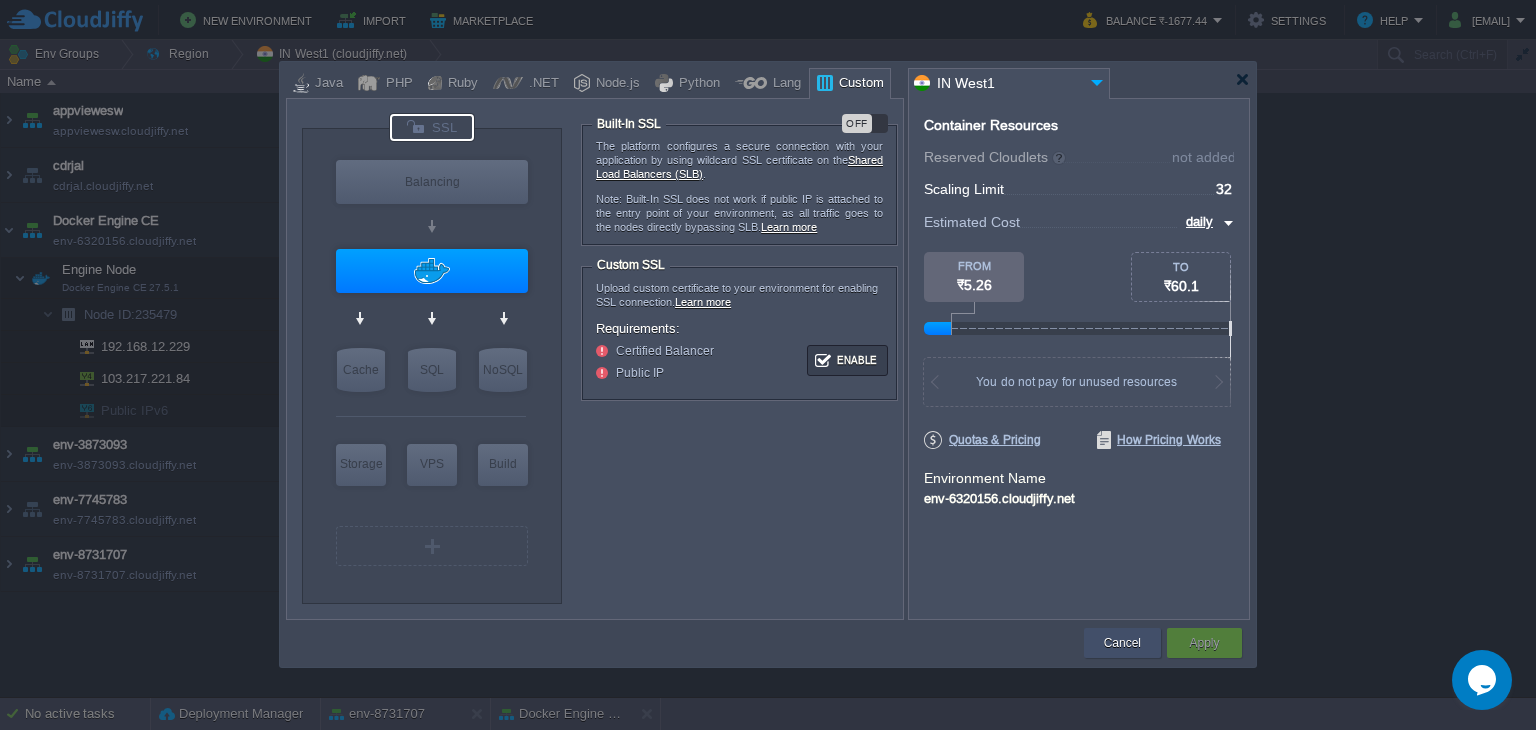 drag, startPoint x: 1136, startPoint y: 642, endPoint x: 845, endPoint y: 567, distance: 300.50955 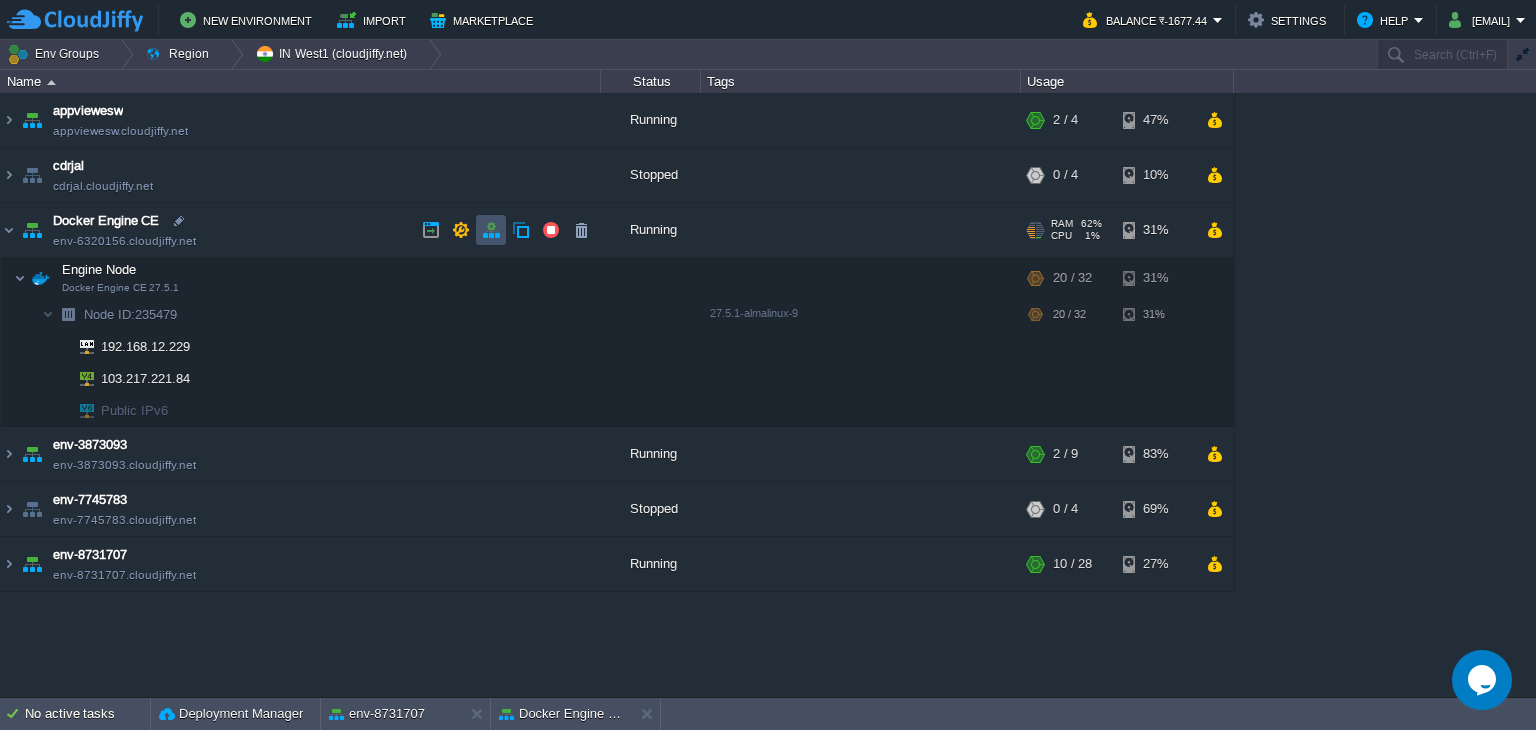 click at bounding box center (491, 230) 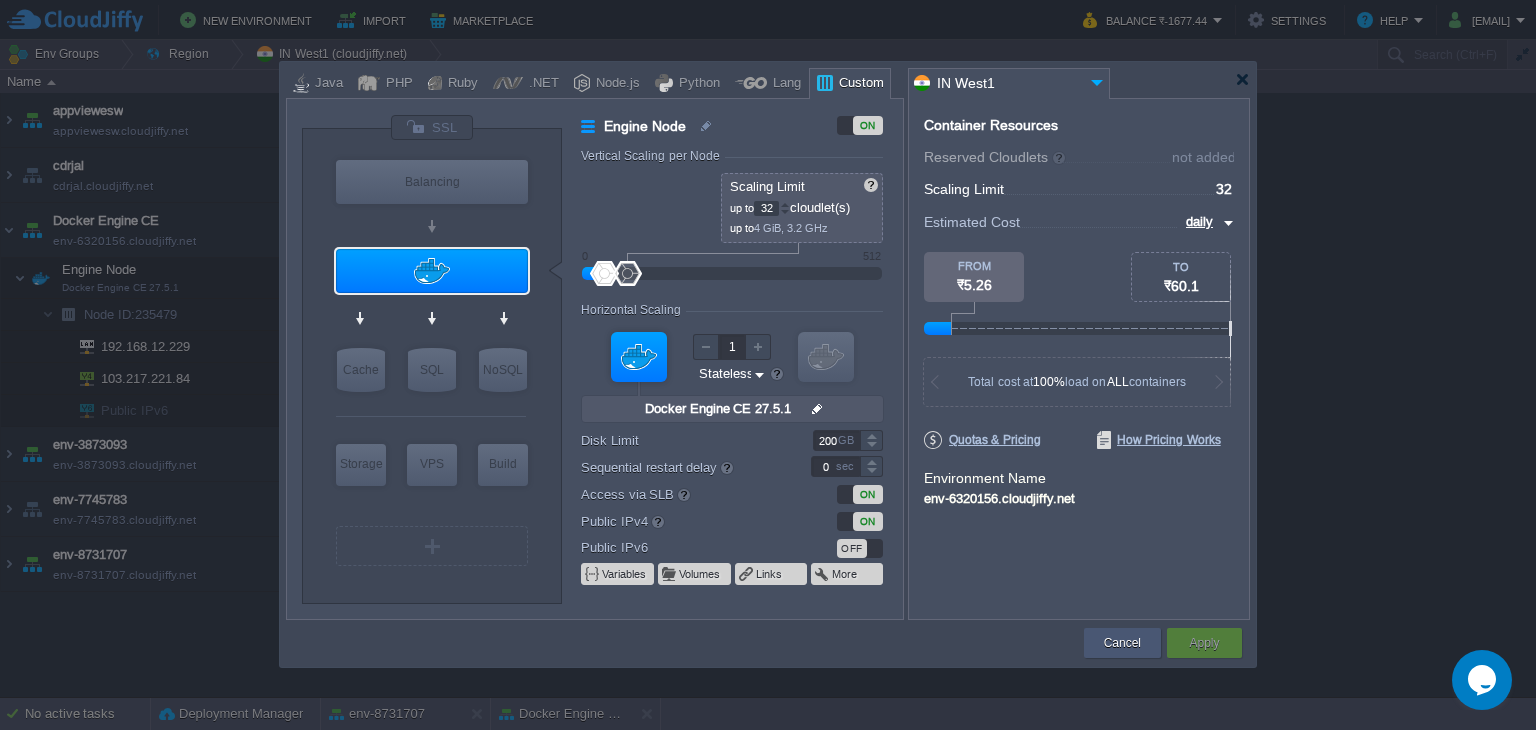 click on "Cancel" at bounding box center (1122, 643) 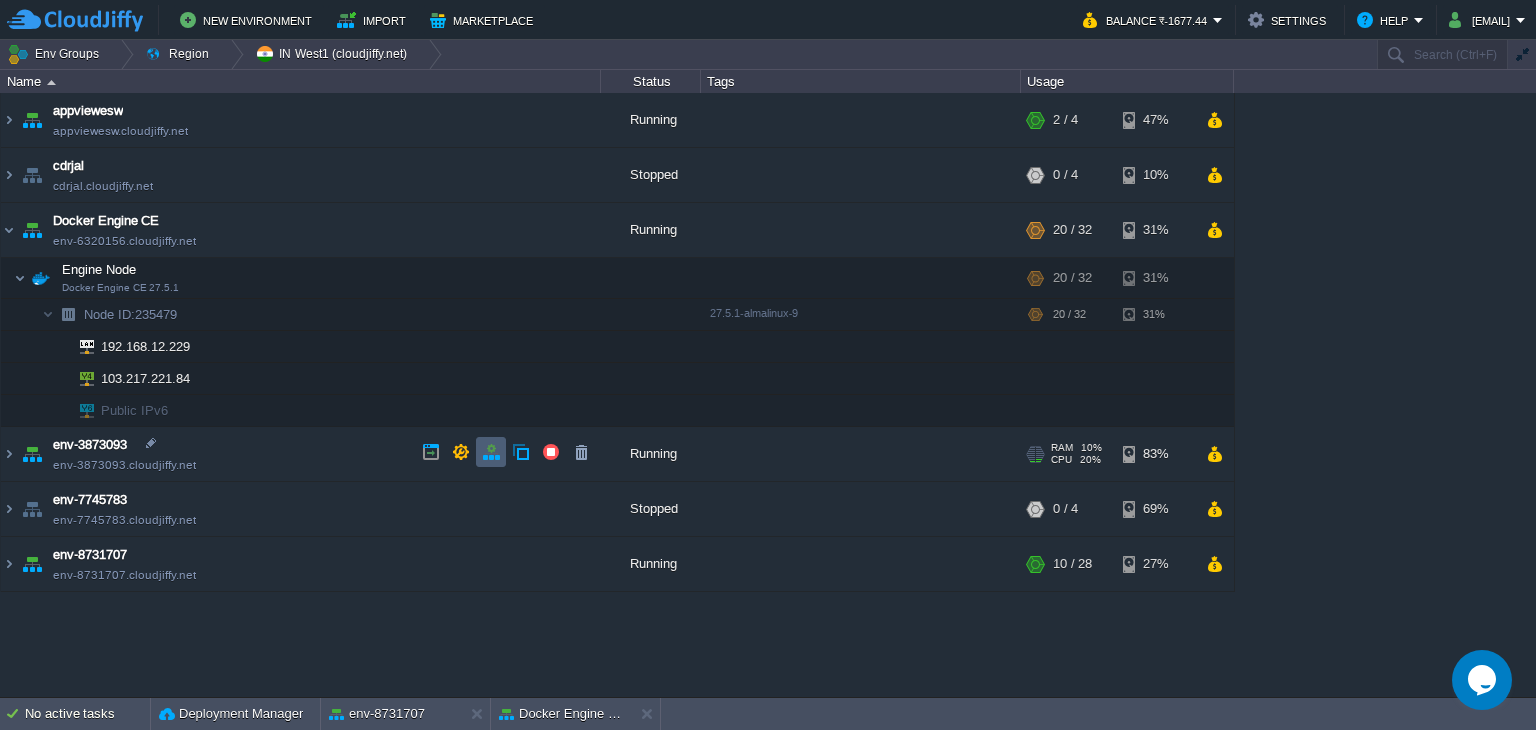click at bounding box center [491, 452] 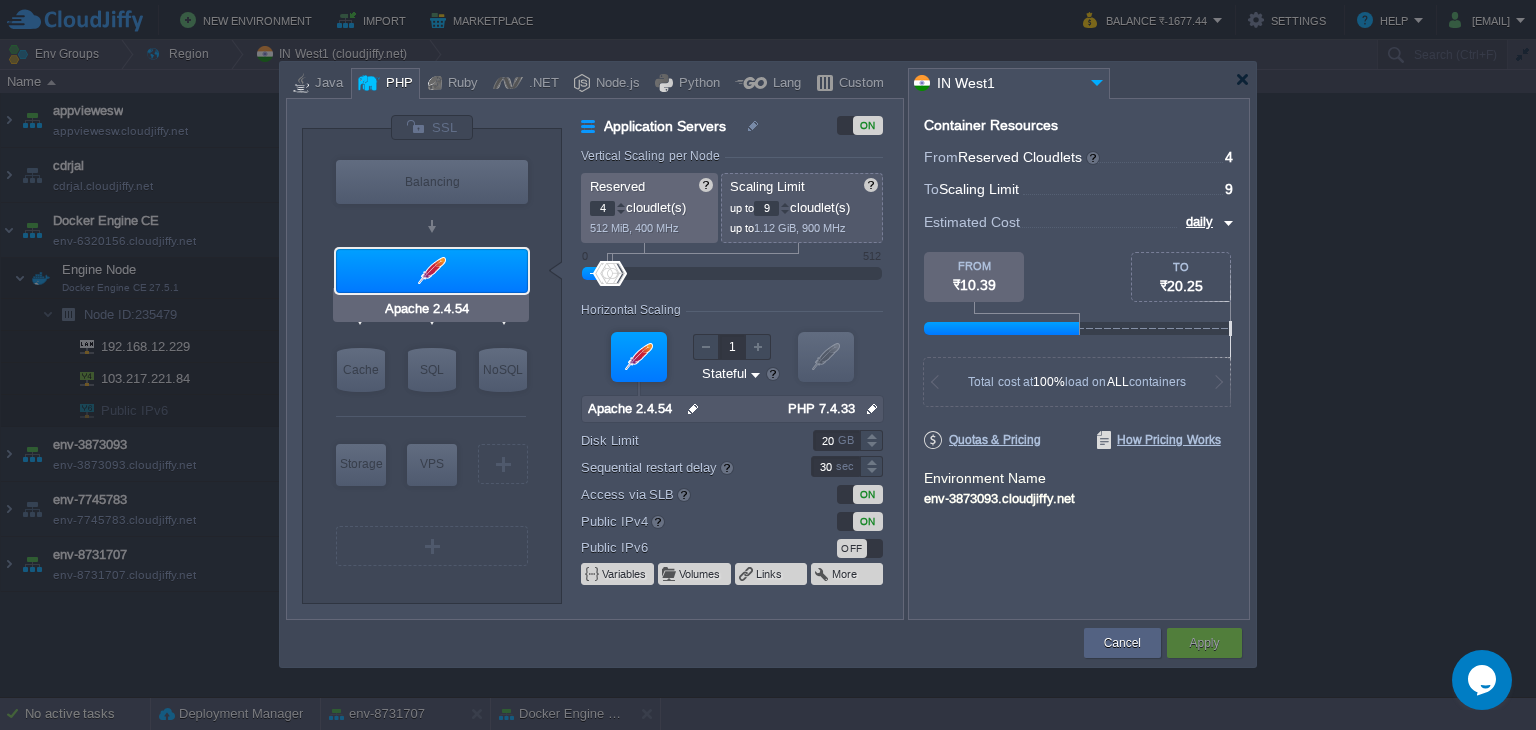 type on "NGINX 1.28.0" 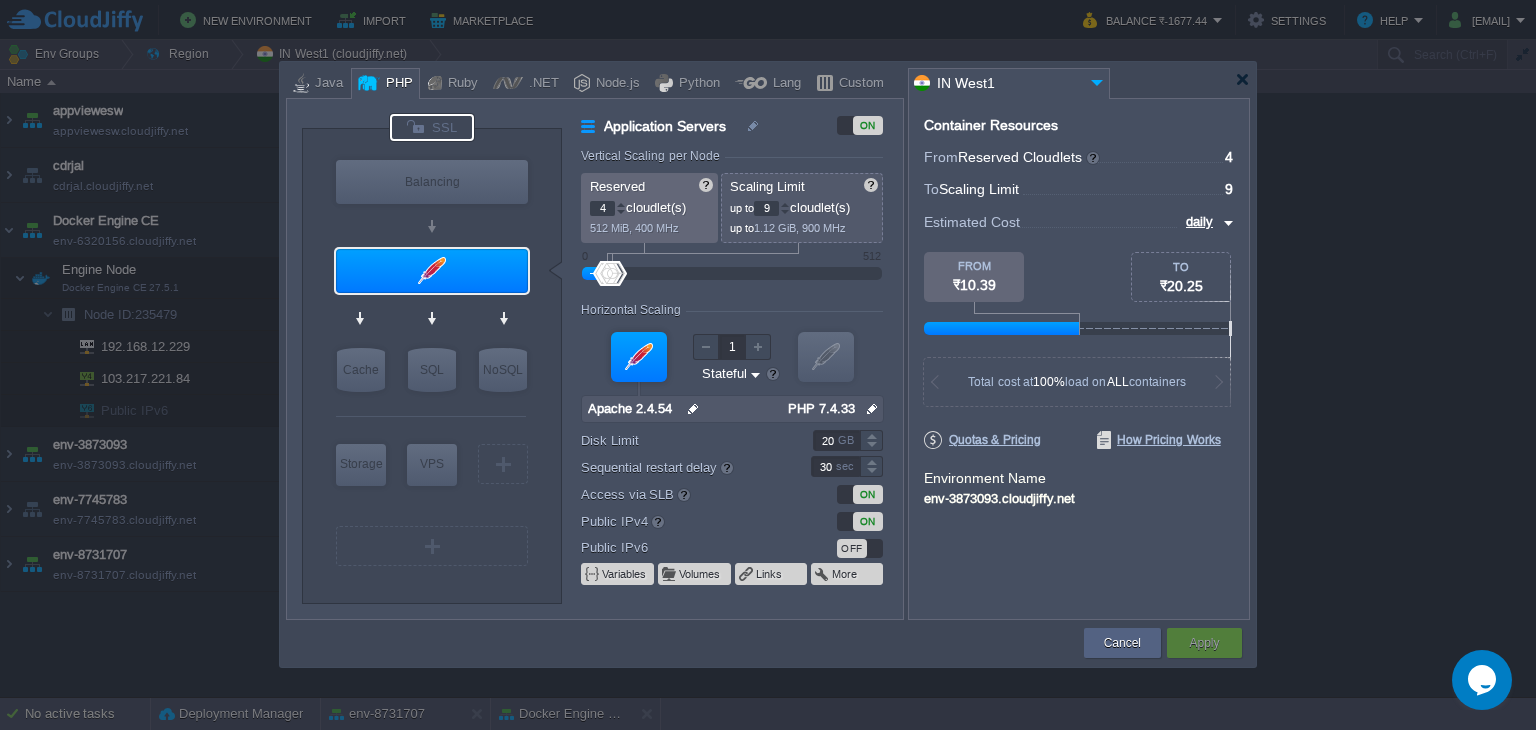 click at bounding box center (432, 127) 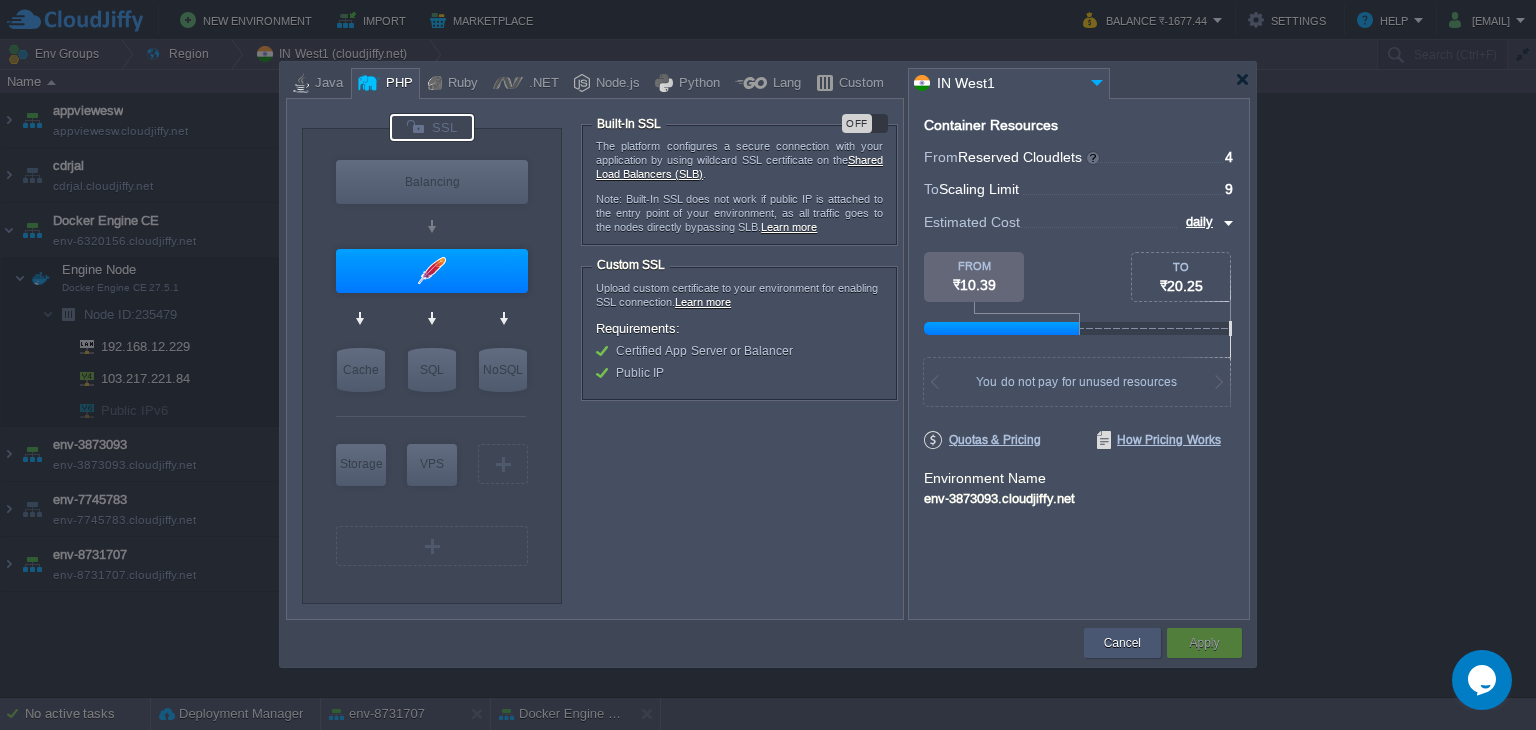 click on "Cancel" at bounding box center [1122, 643] 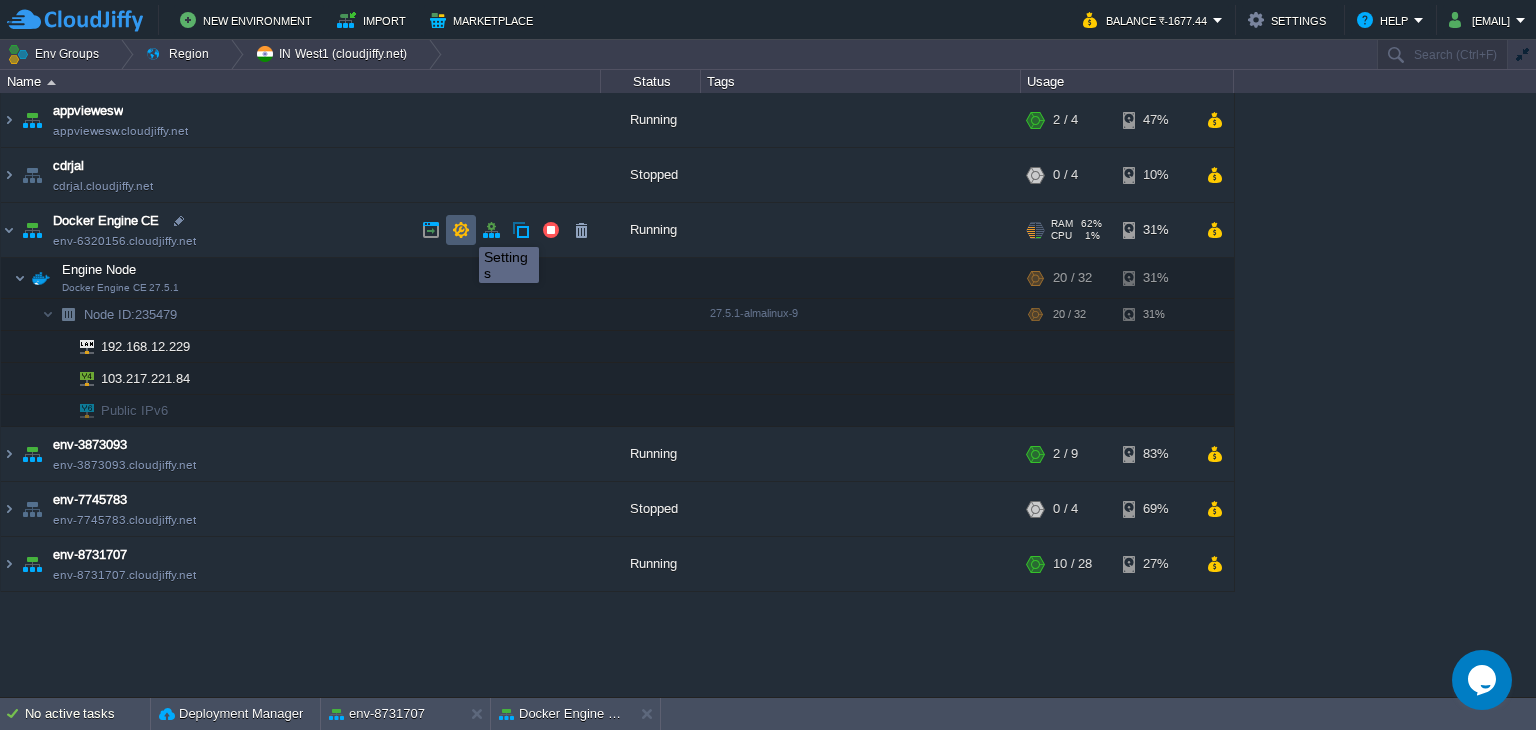 click at bounding box center [461, 230] 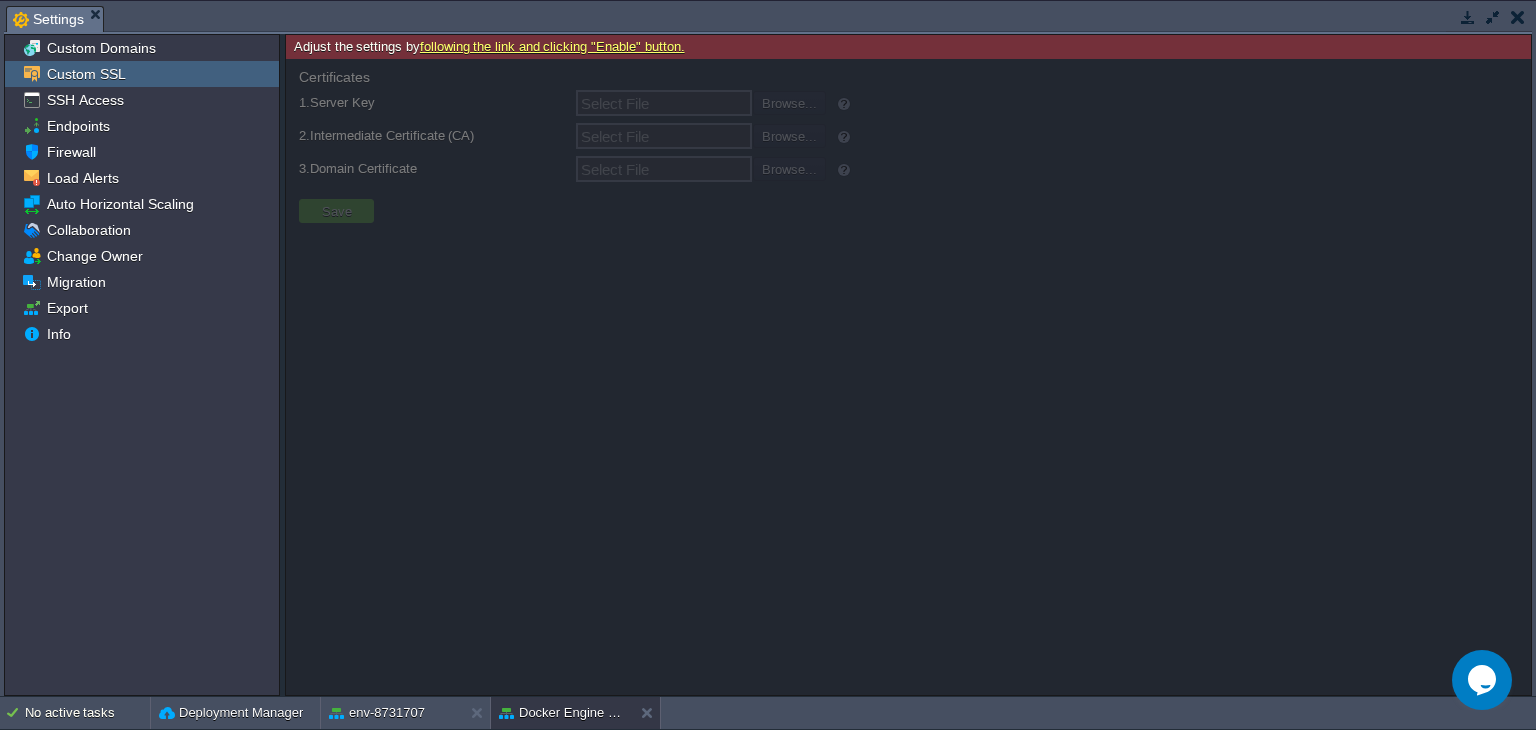 click at bounding box center (1518, 17) 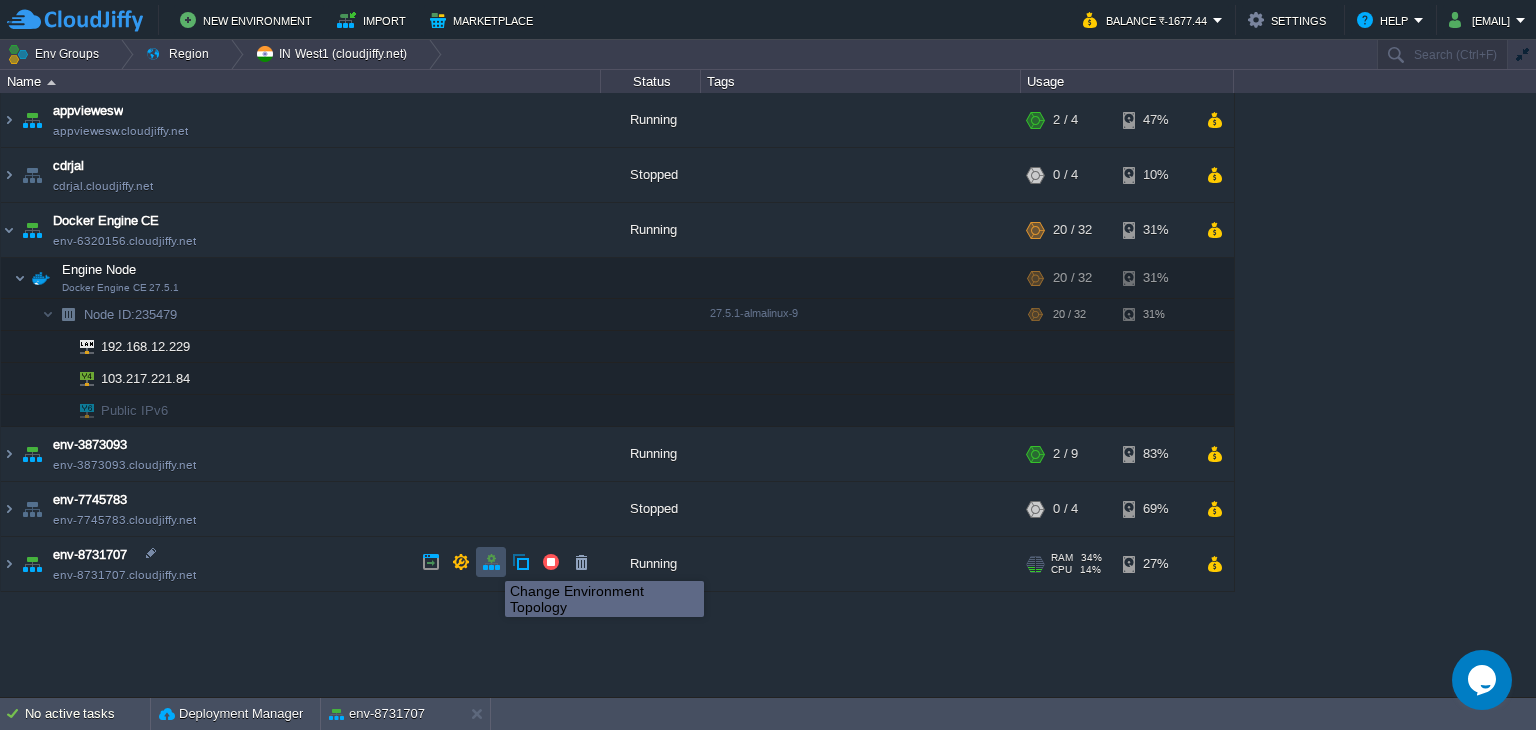 click at bounding box center [491, 562] 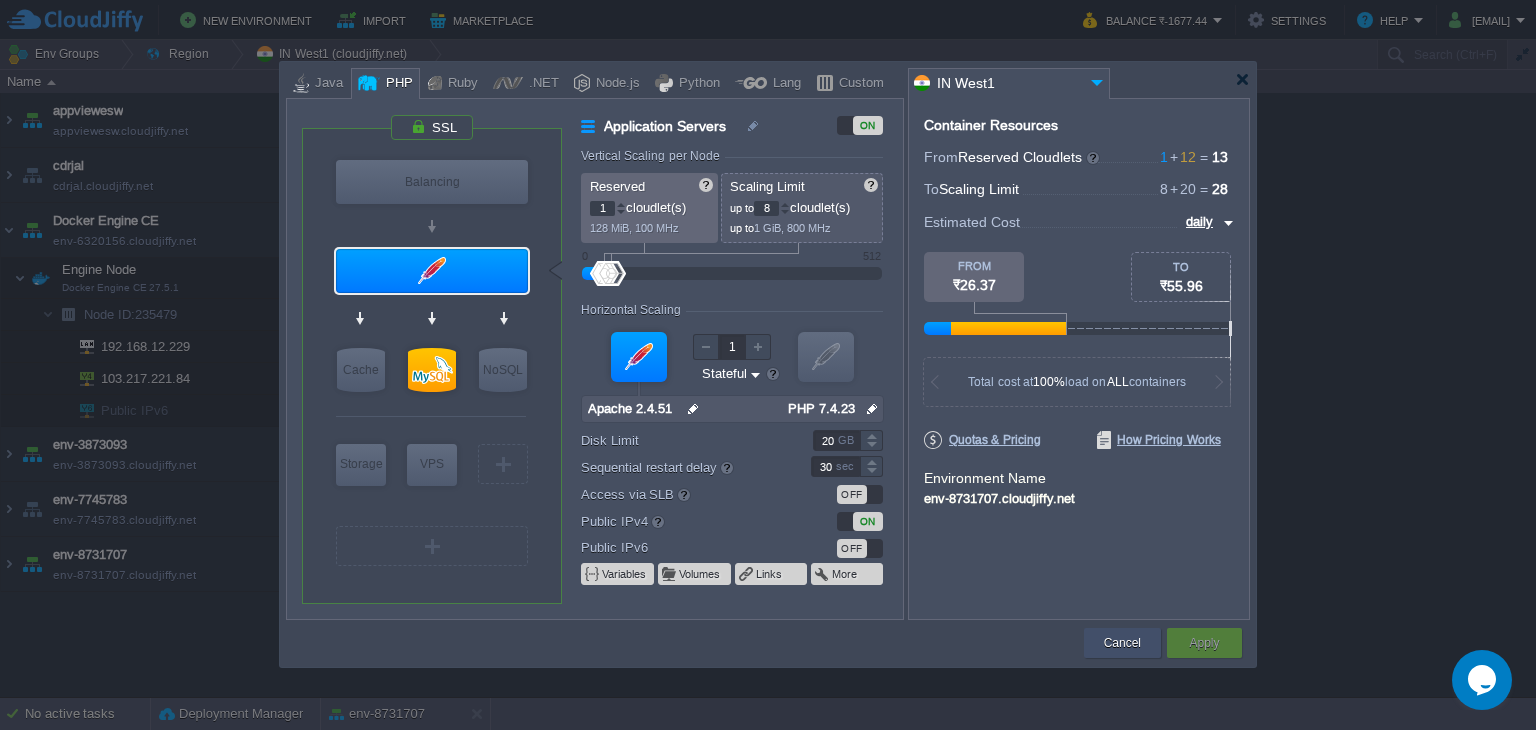 click on "Cancel" at bounding box center [1122, 643] 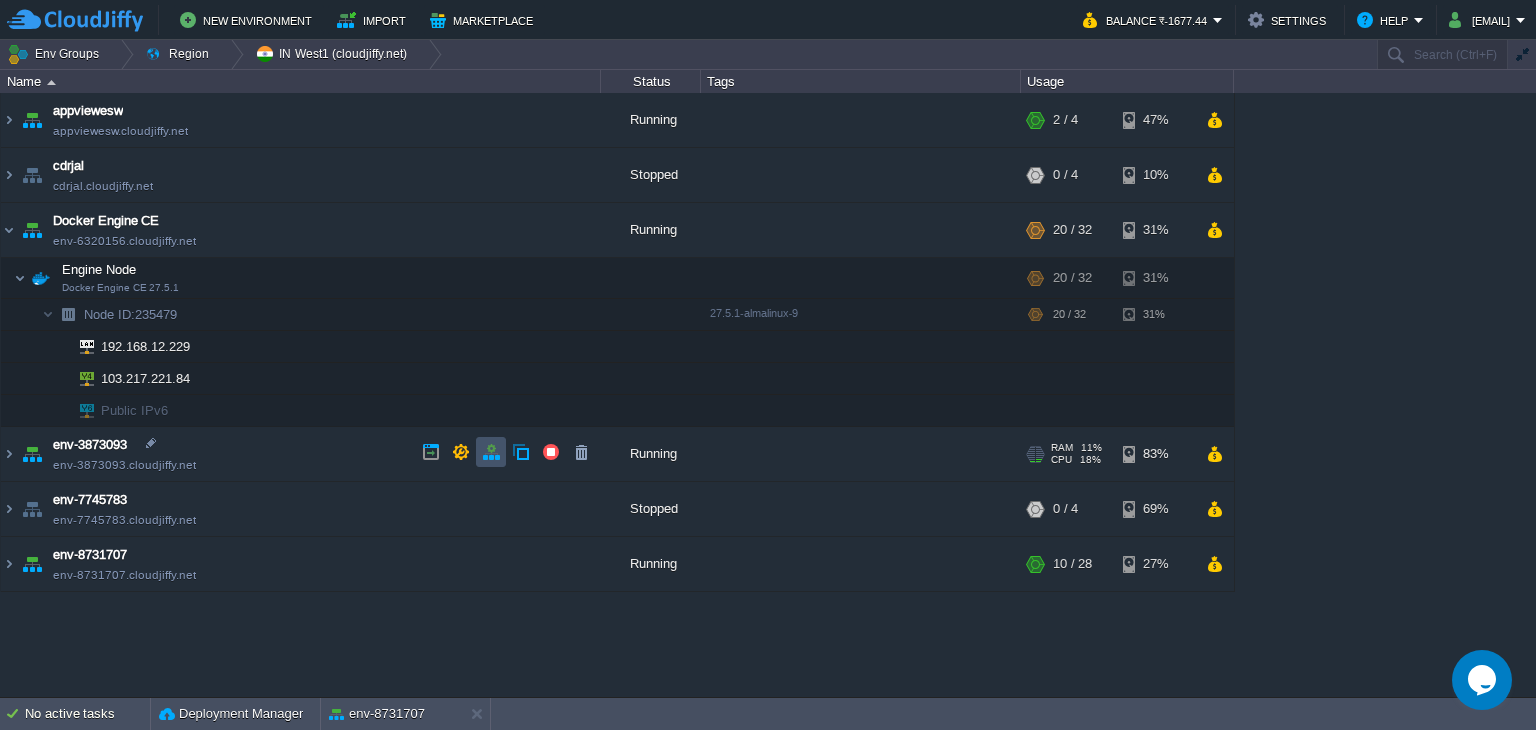 click at bounding box center [491, 452] 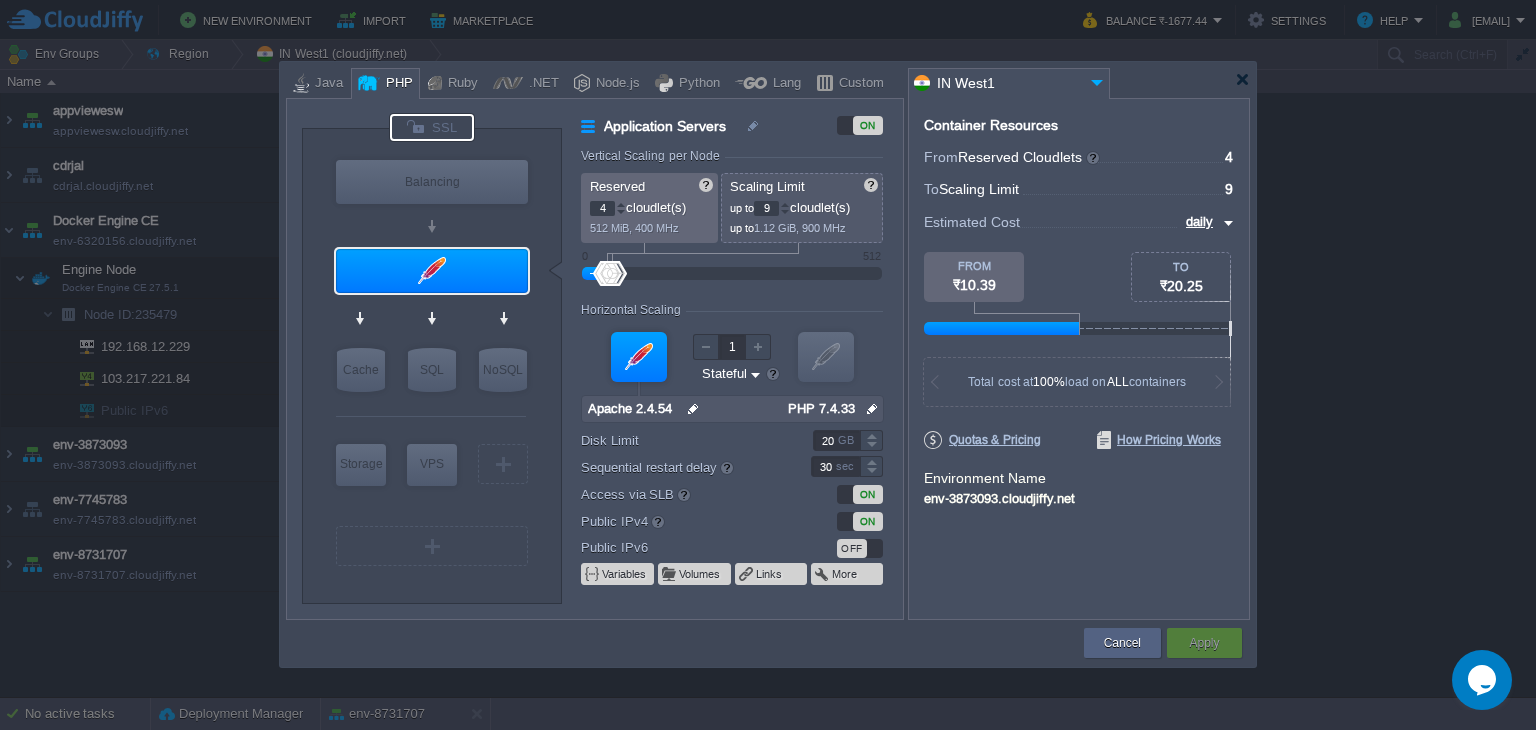 click at bounding box center [432, 127] 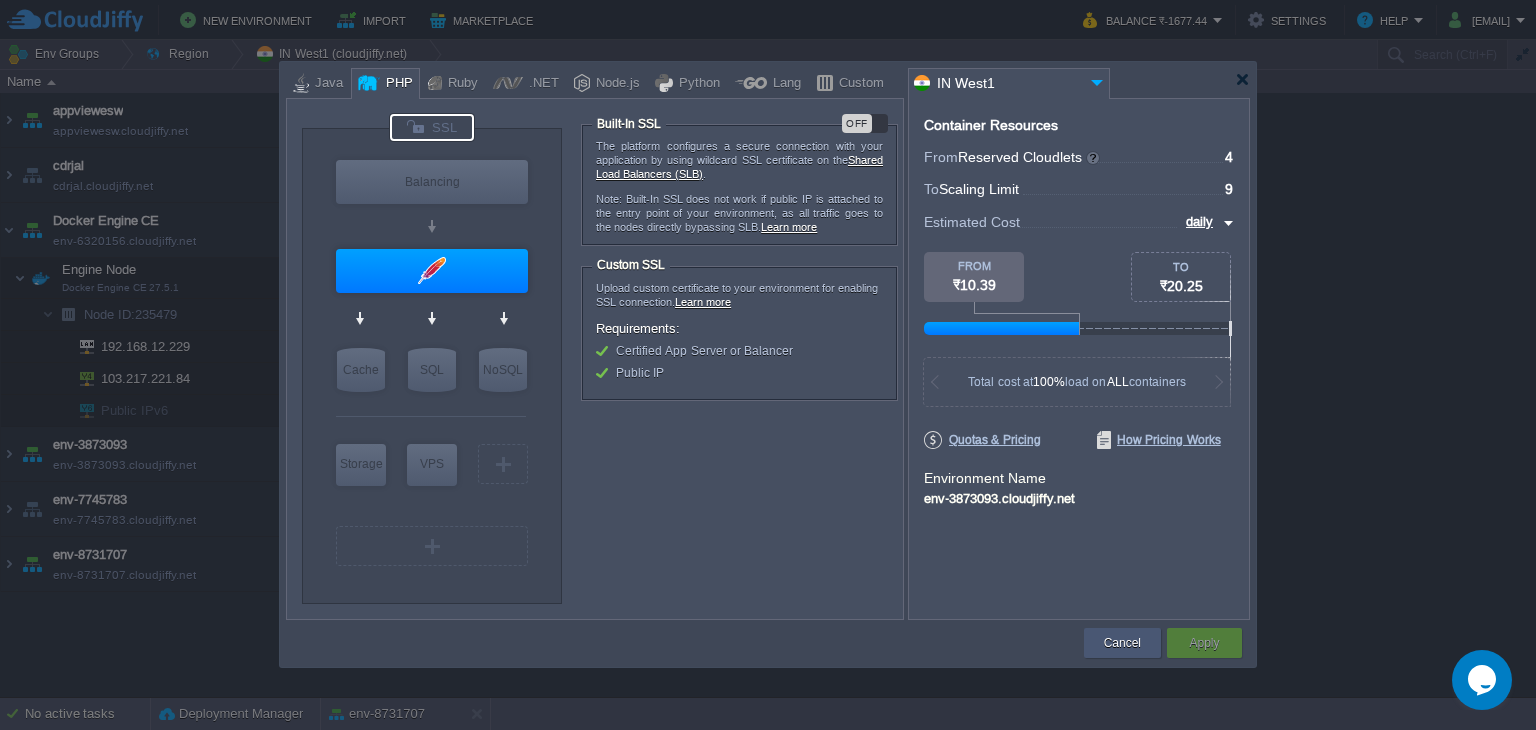 click on "Cancel" at bounding box center [1122, 643] 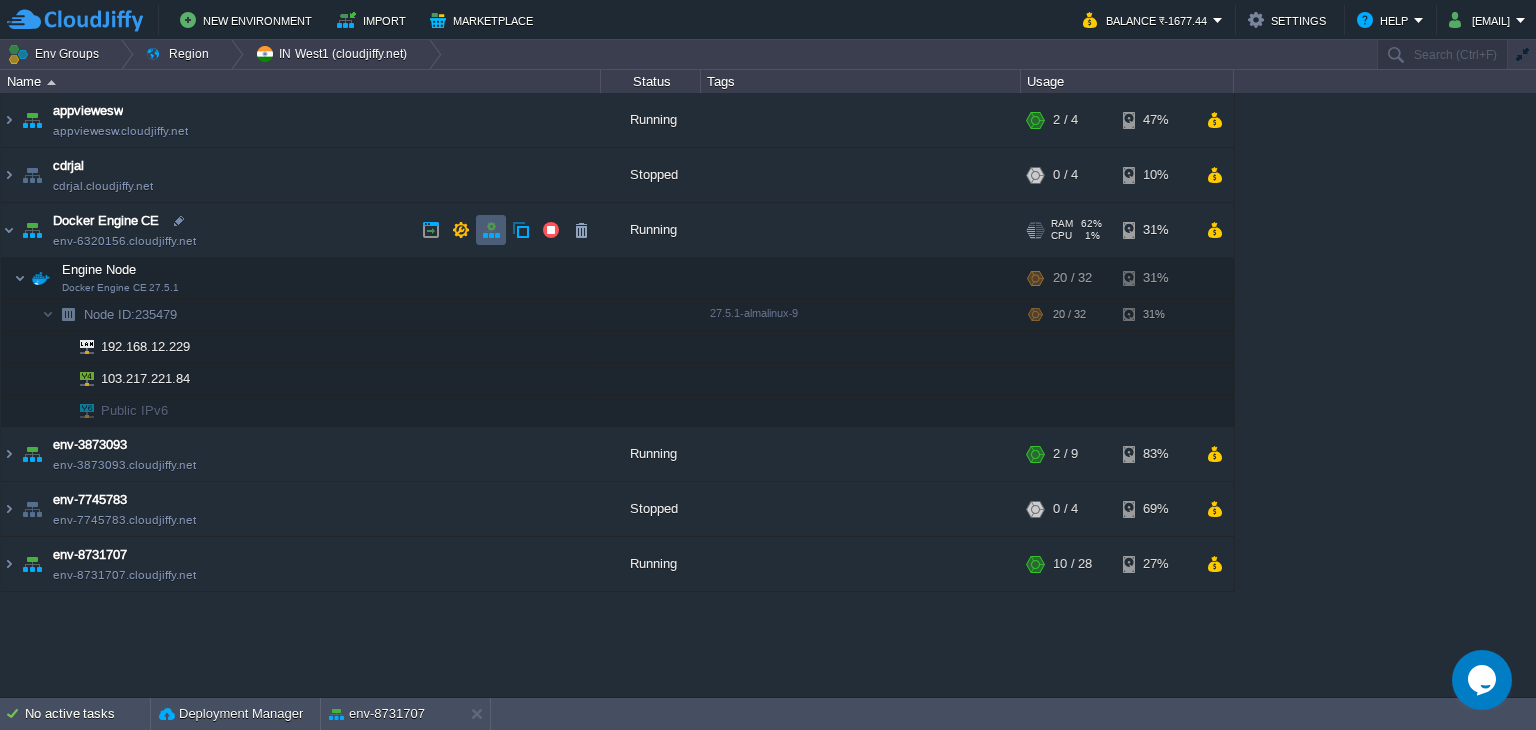 click at bounding box center [491, 230] 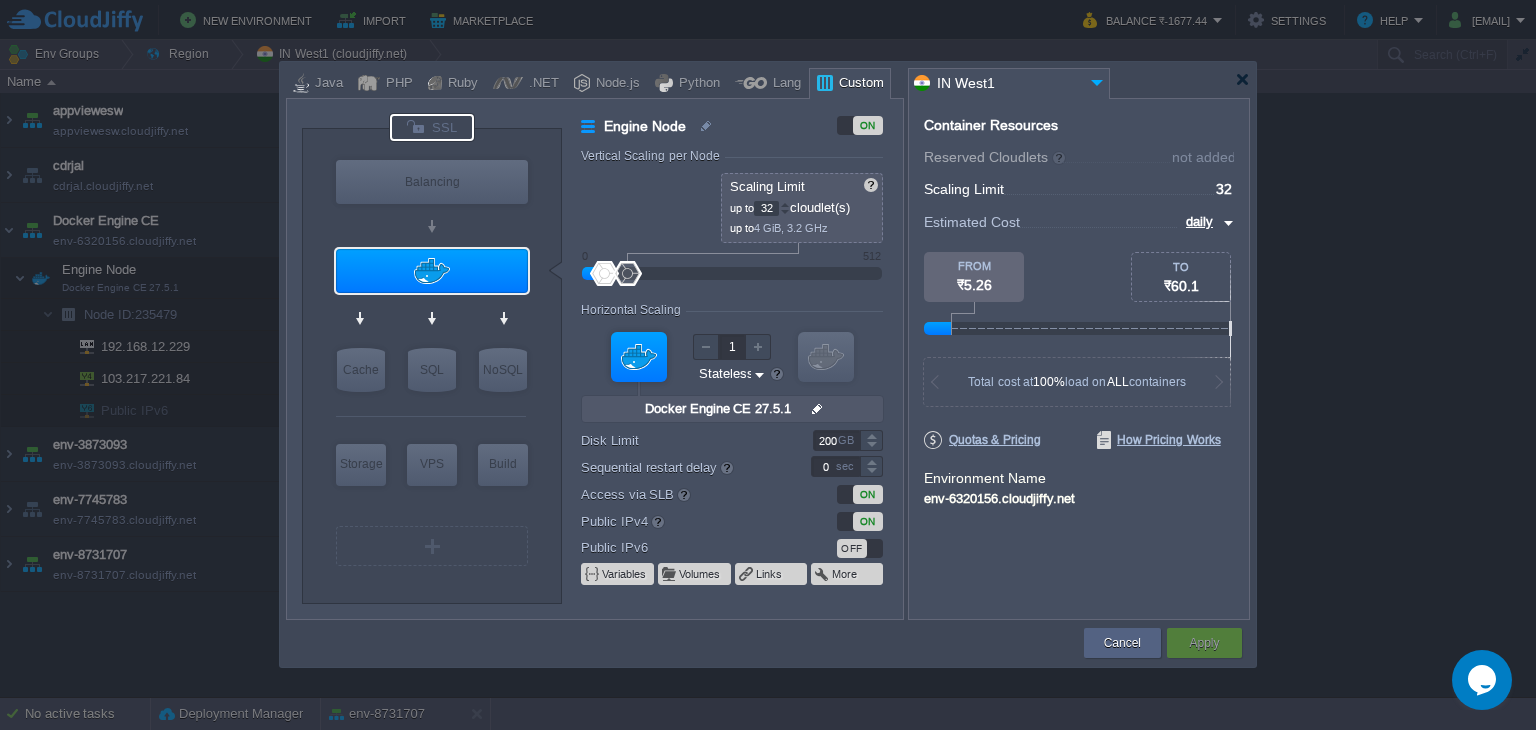 click at bounding box center [432, 127] 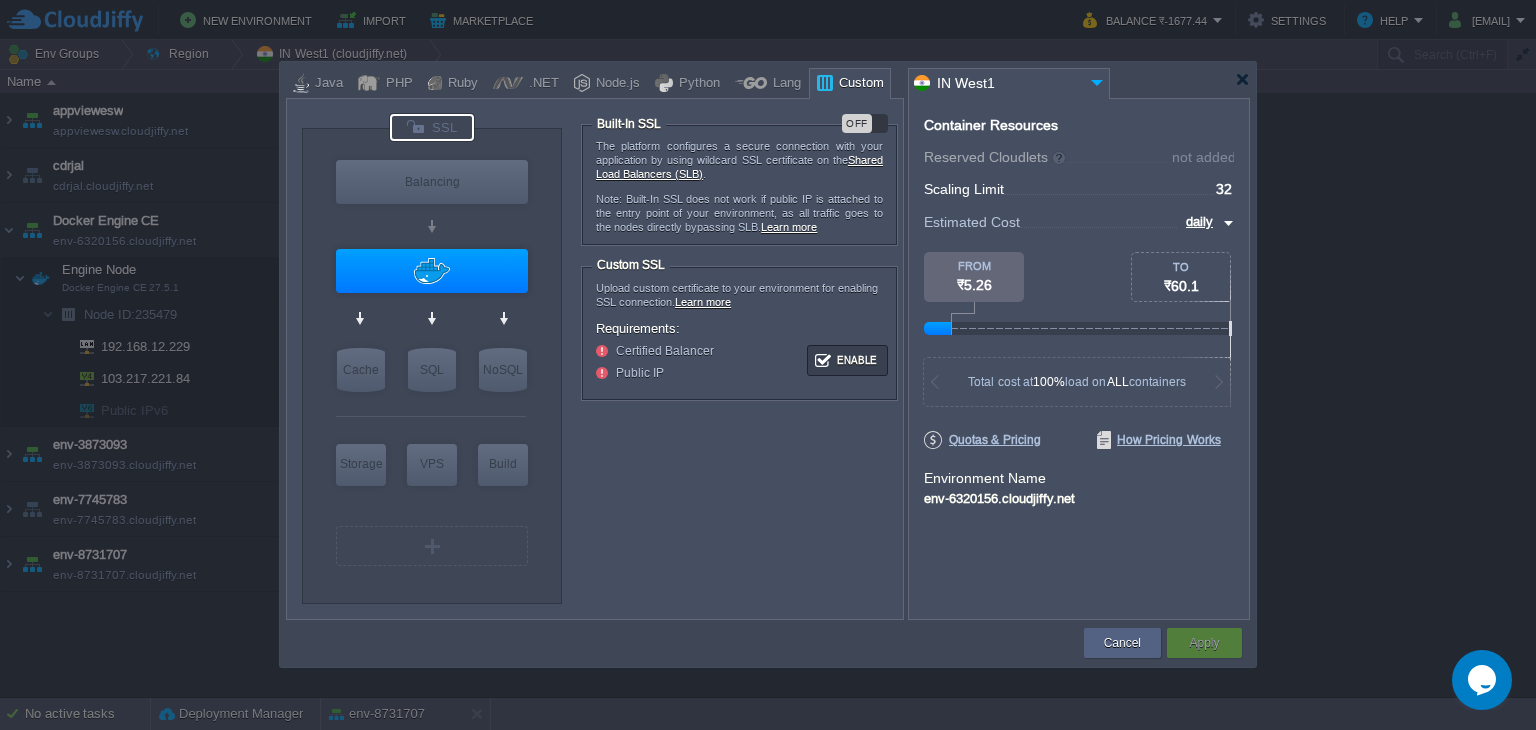 click on "OFF" at bounding box center [865, 123] 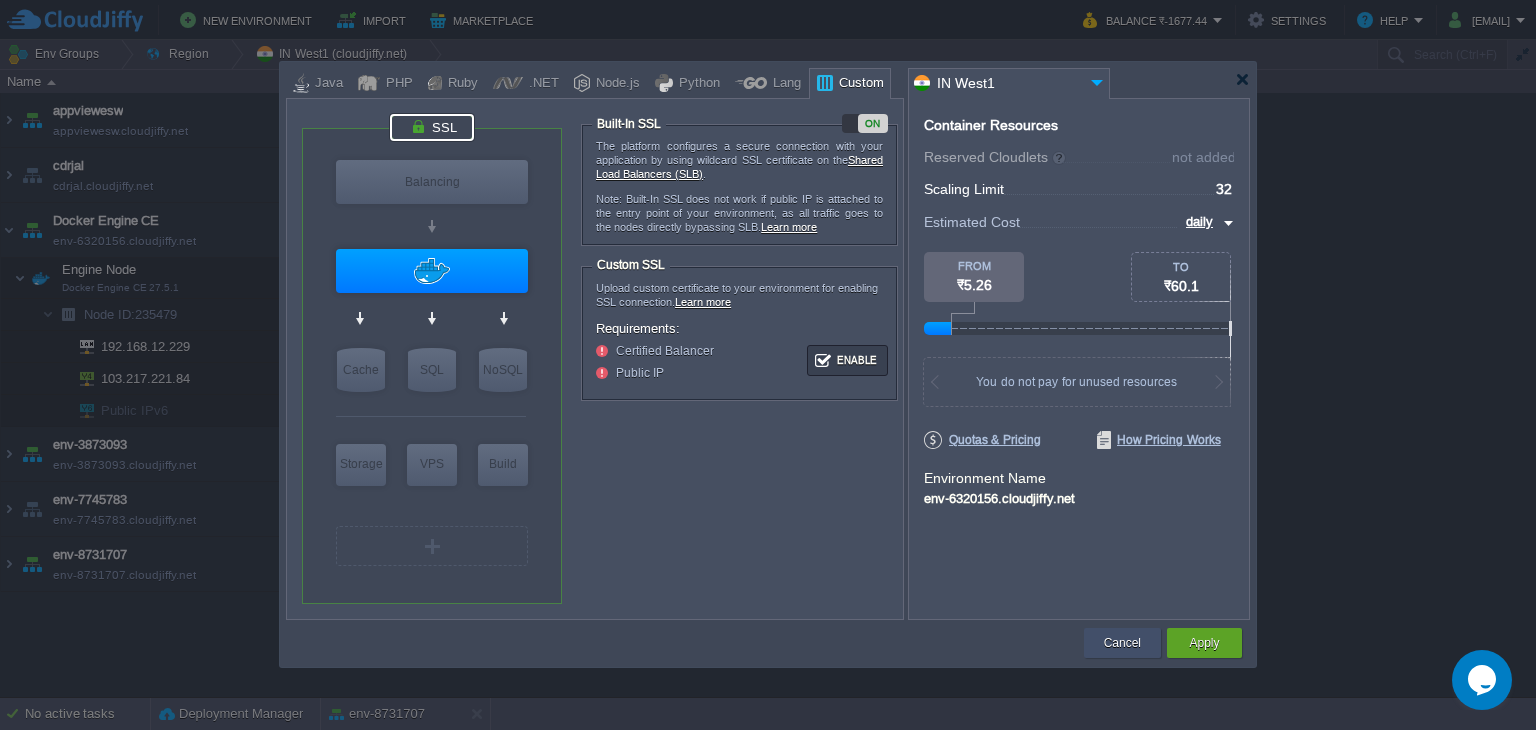 click on "Cancel" at bounding box center [1122, 643] 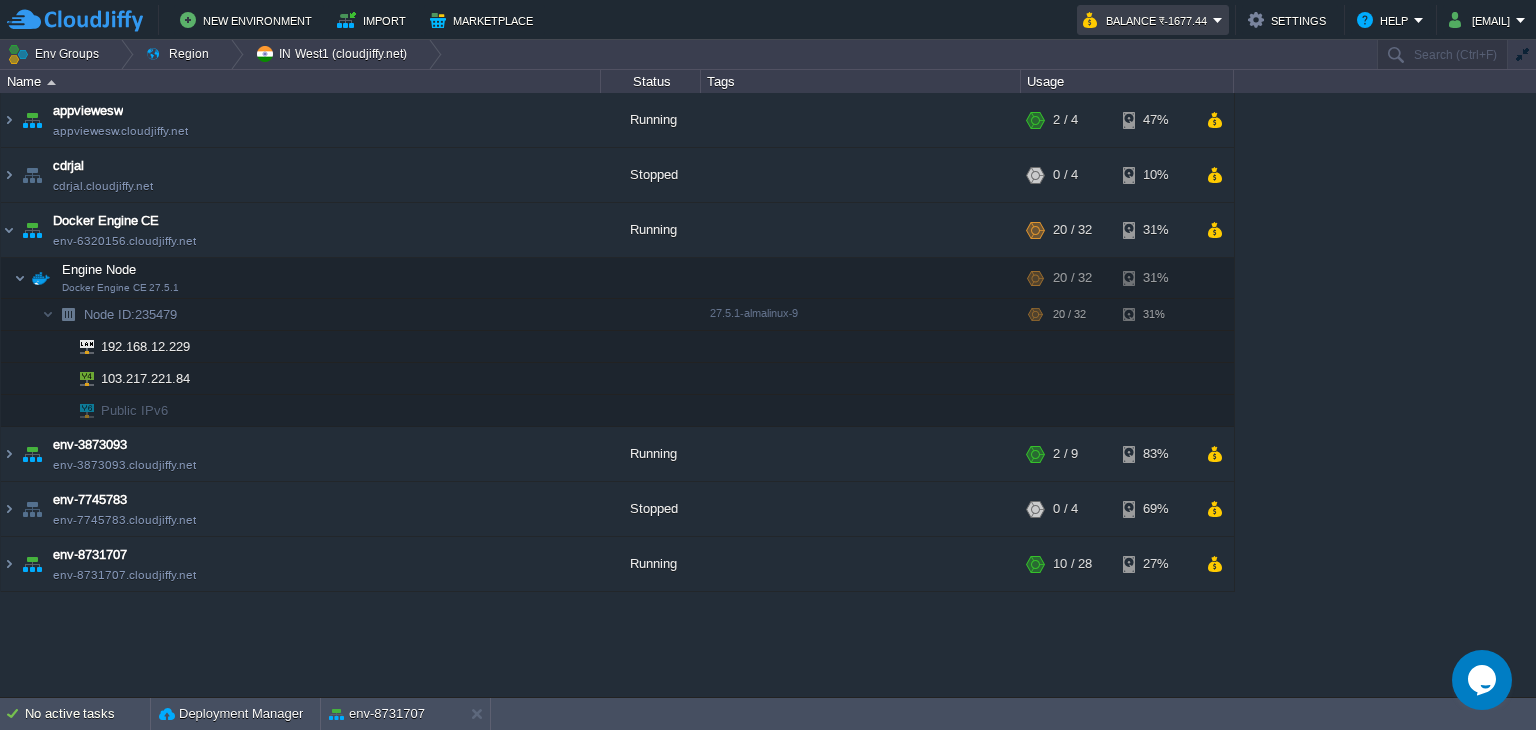 click on "Balance ₹-1677.44" at bounding box center (1148, 20) 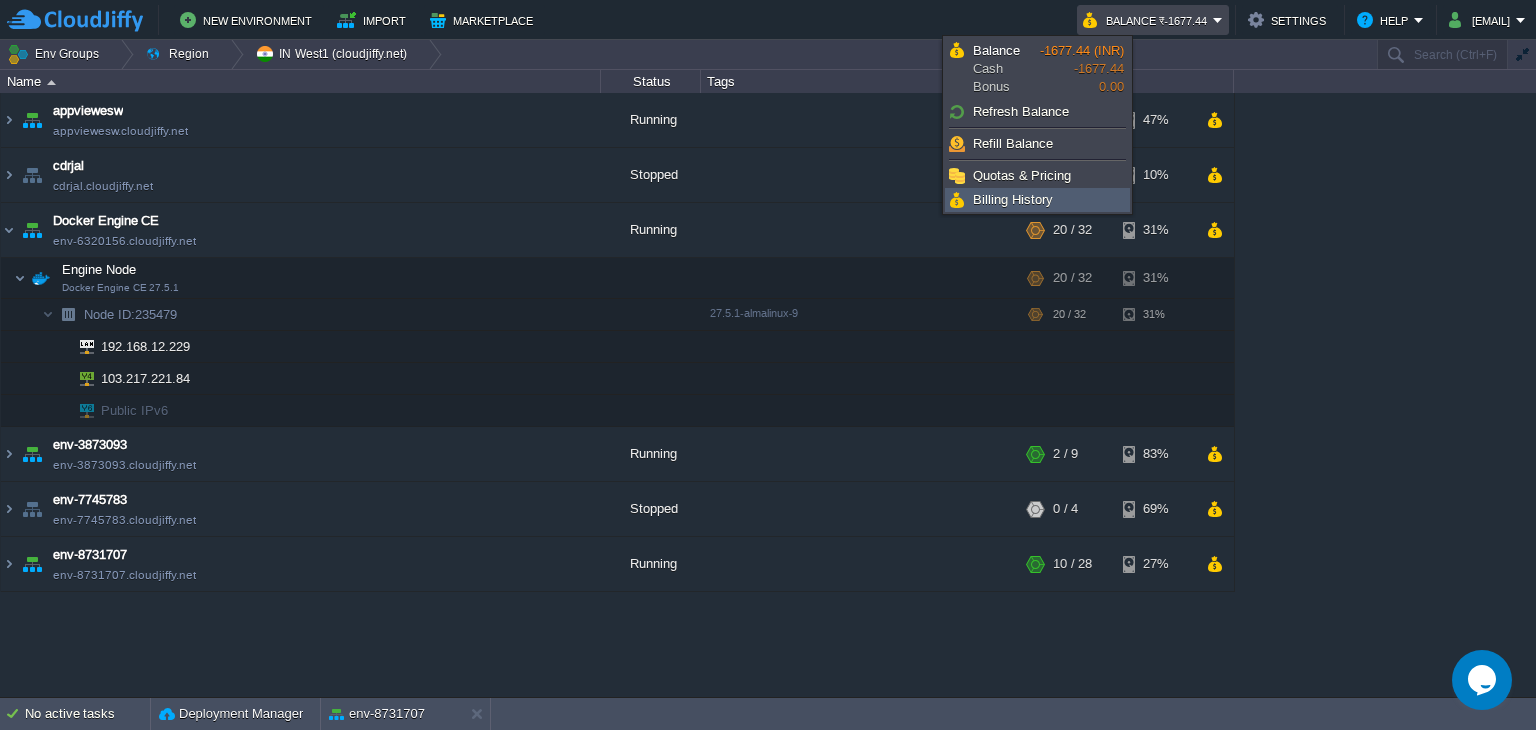 click on "Billing History" at bounding box center [1037, 200] 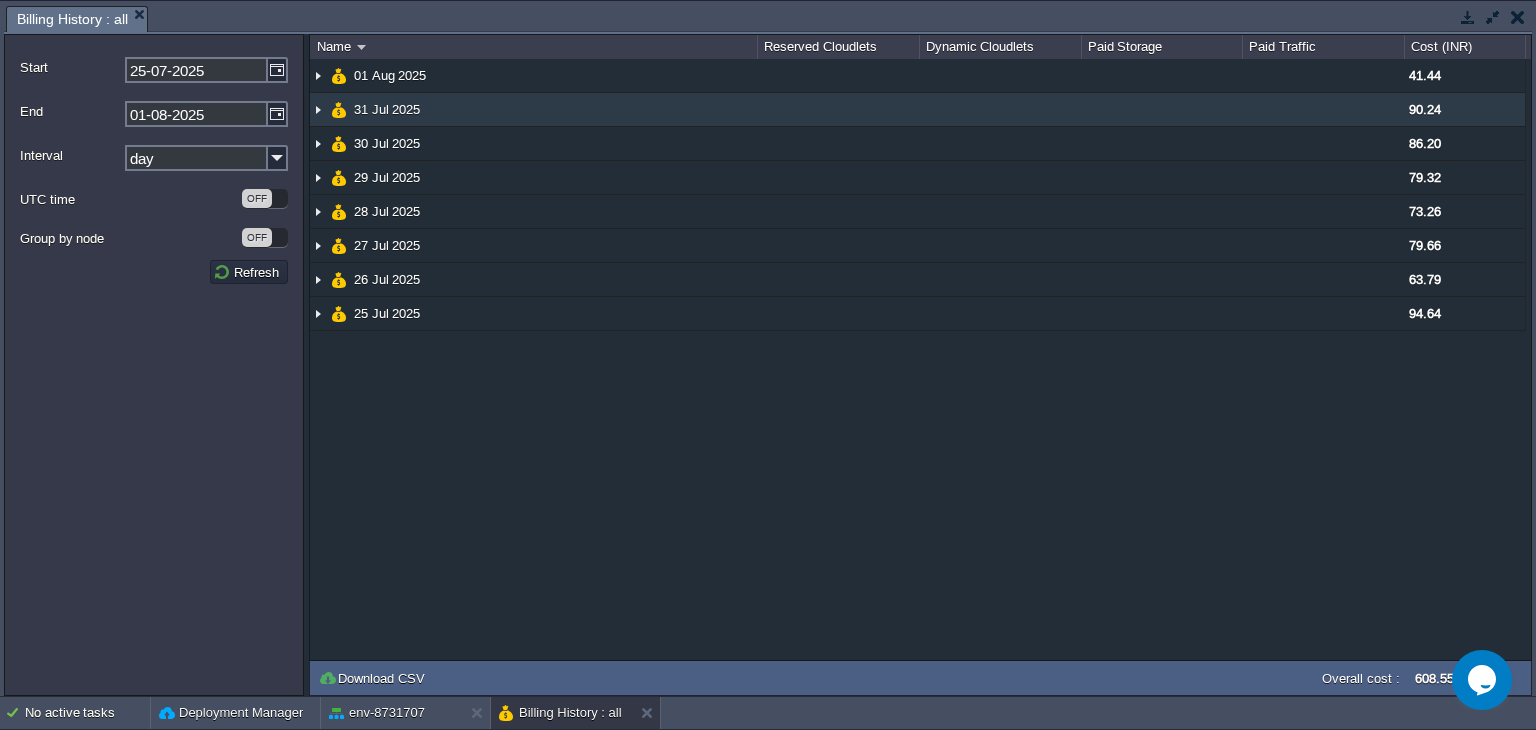 click at bounding box center (318, 109) 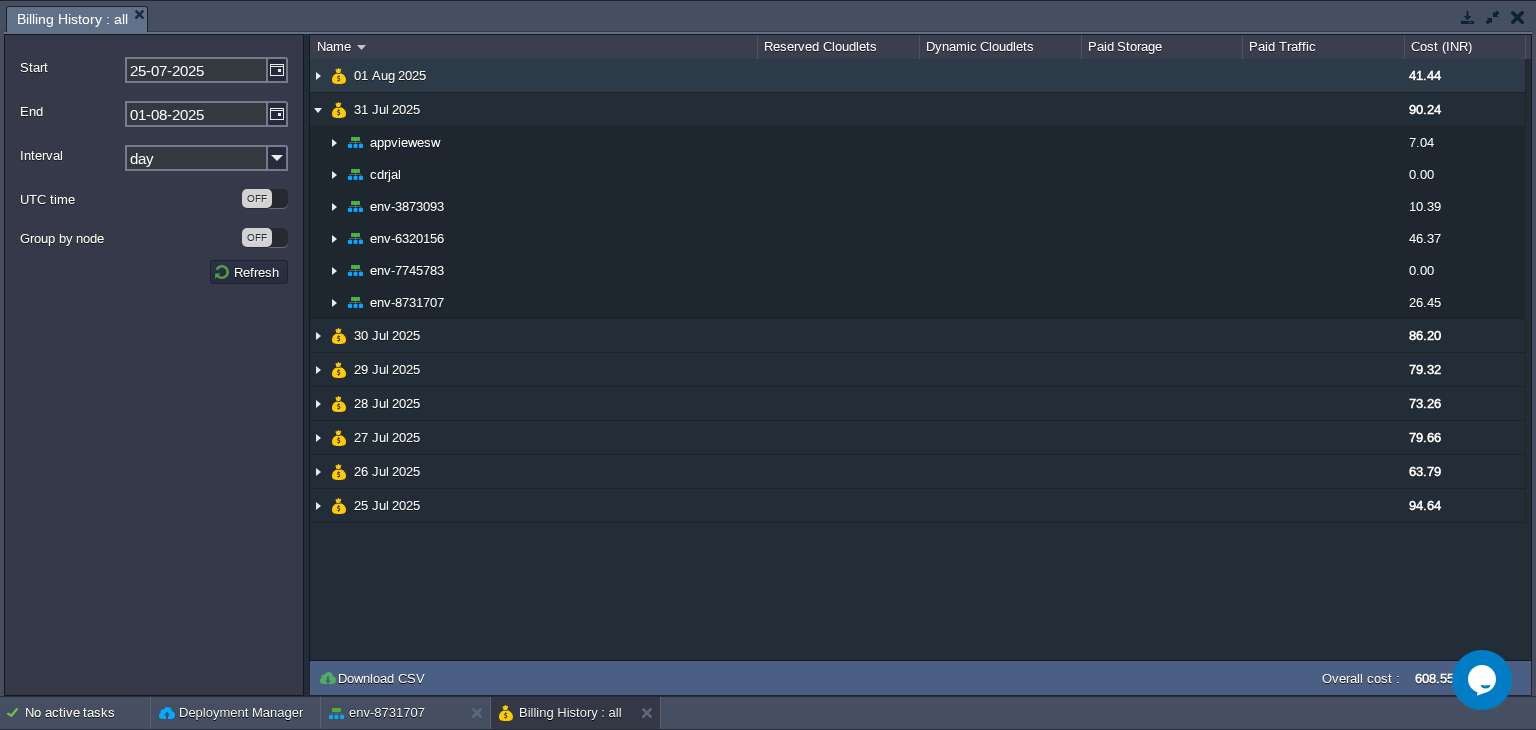 click at bounding box center (318, 75) 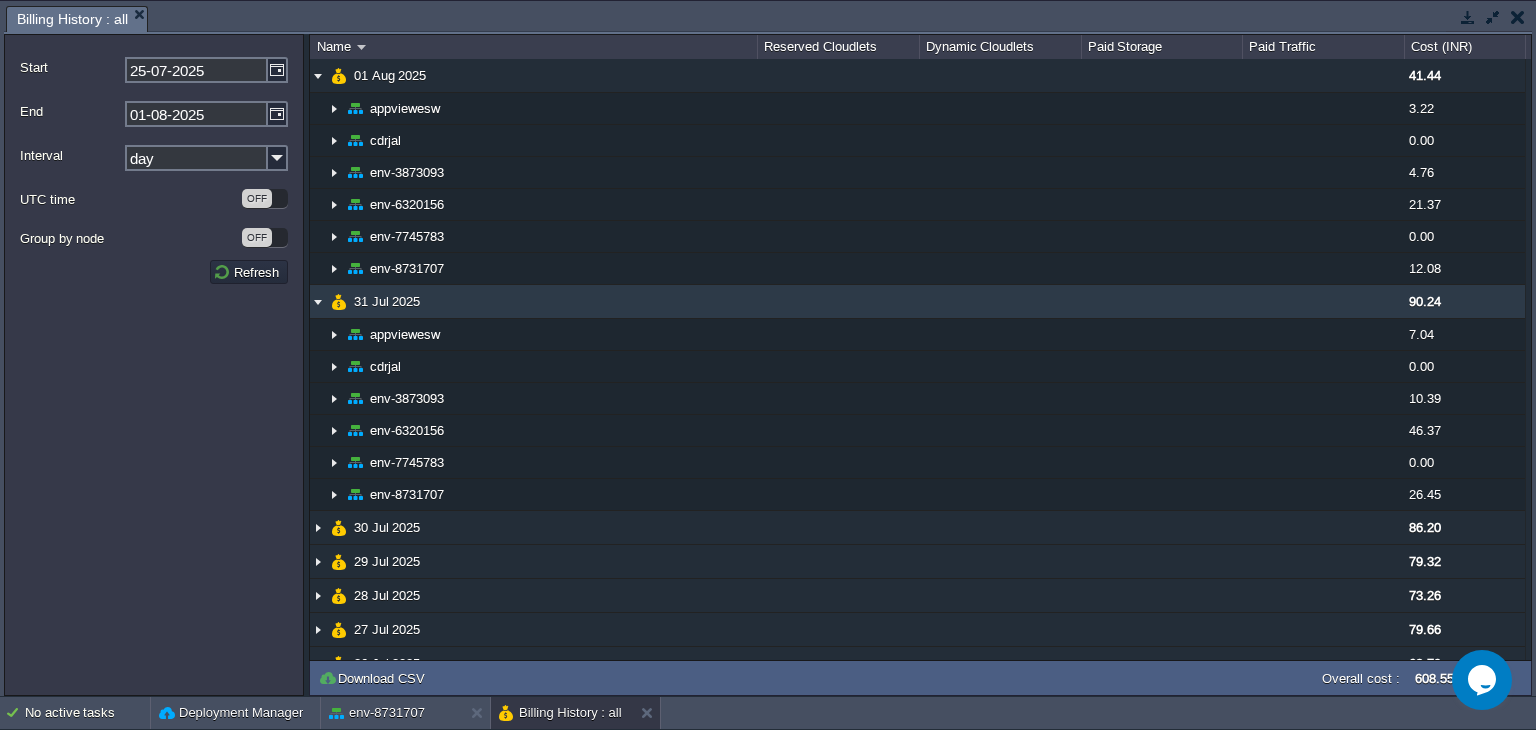 click at bounding box center (318, 301) 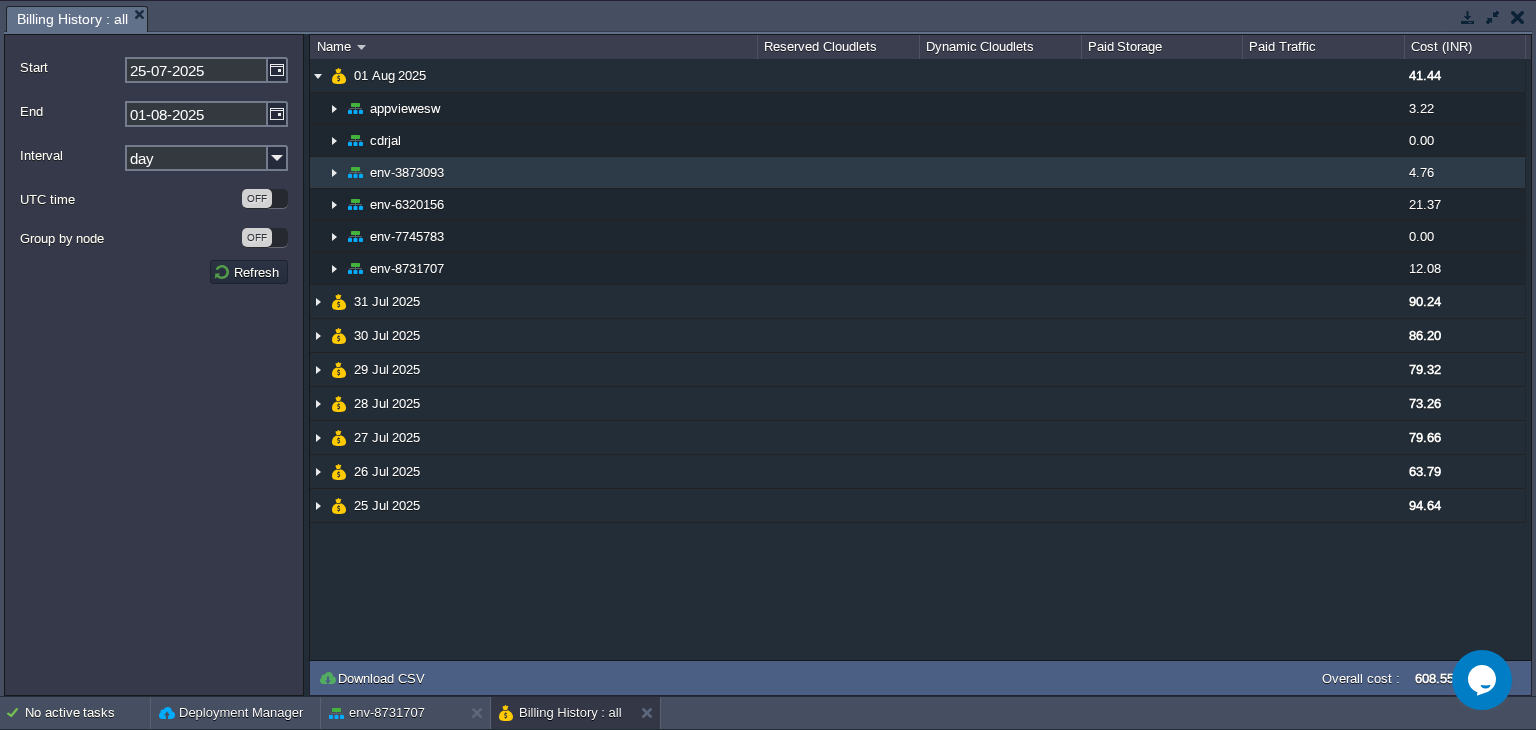 click at bounding box center [334, 172] 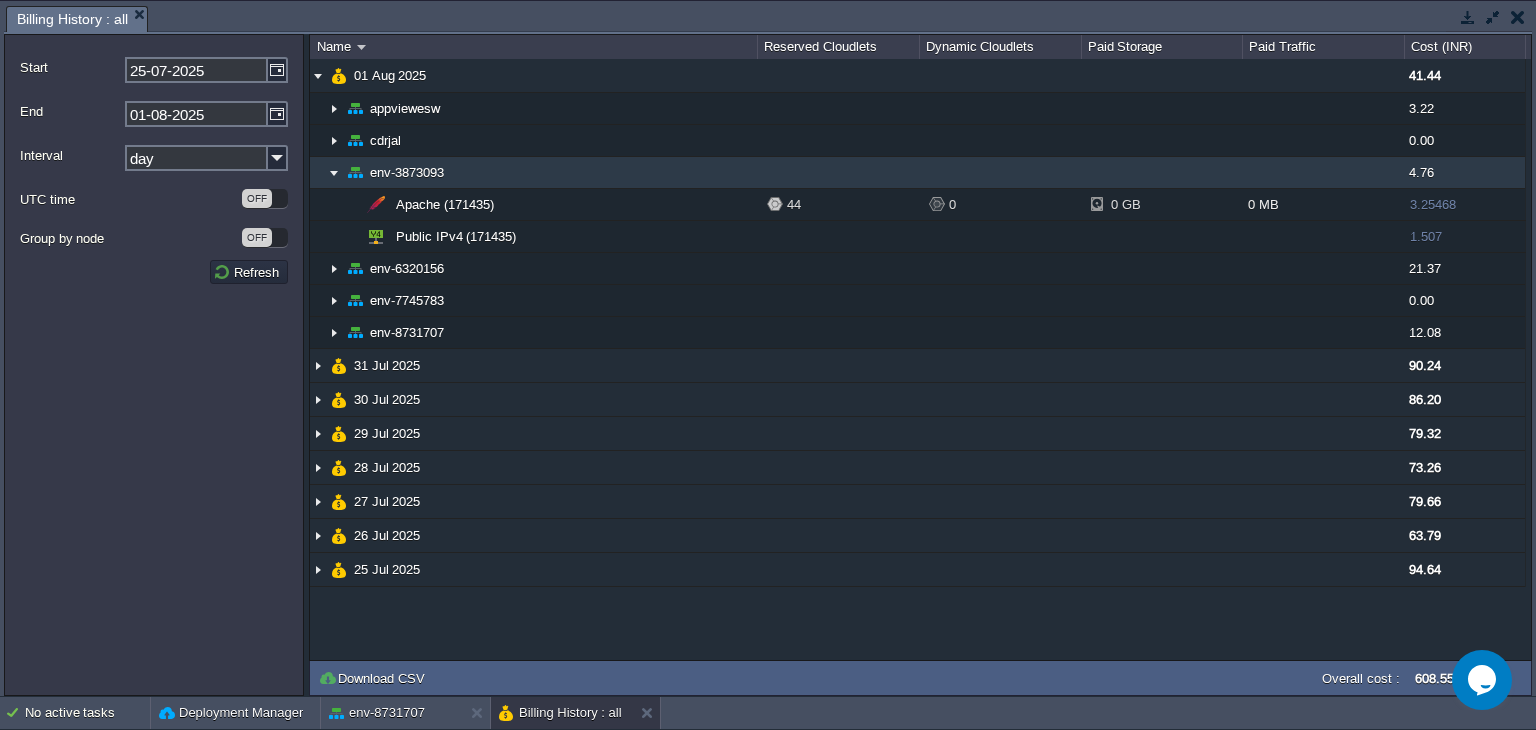 click at bounding box center (334, 172) 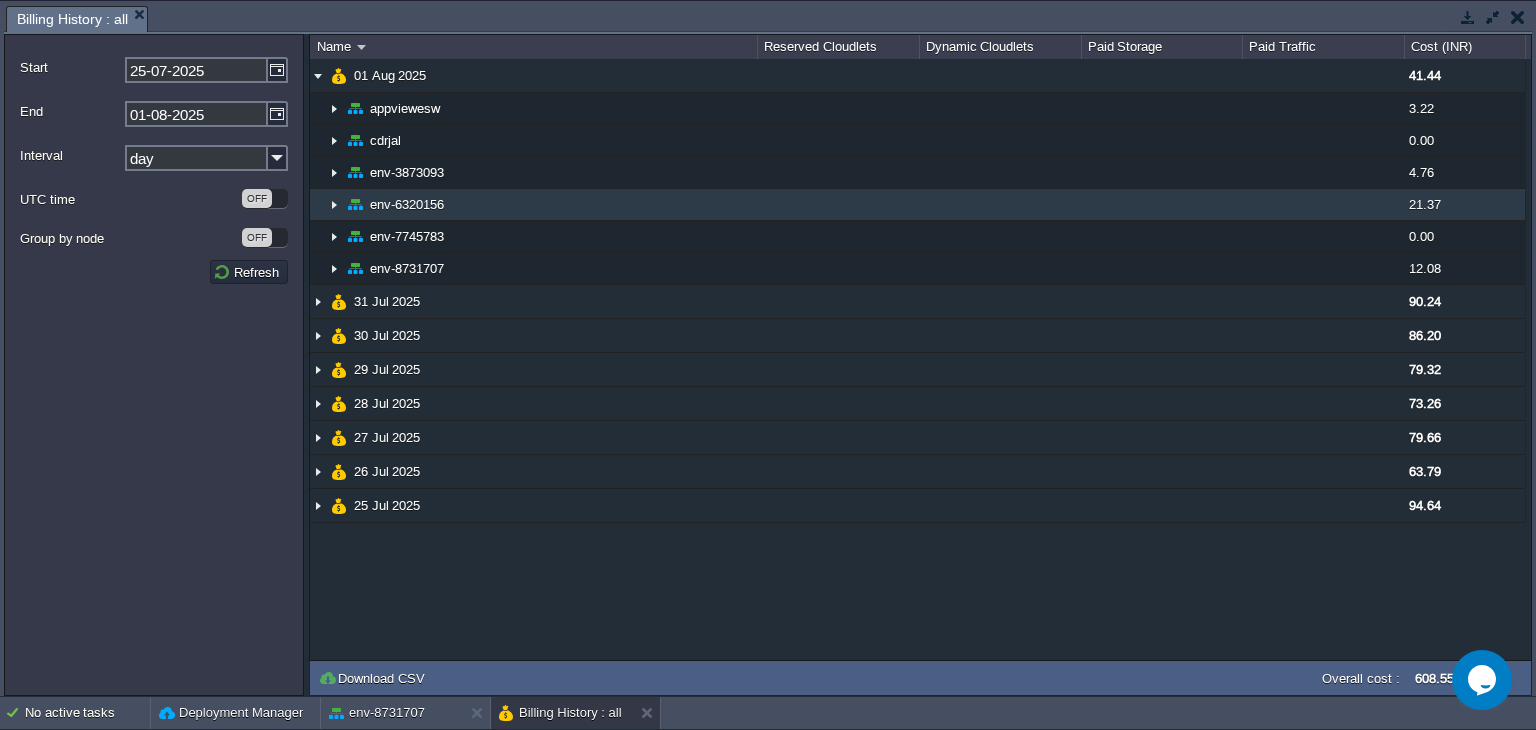 click at bounding box center [334, 204] 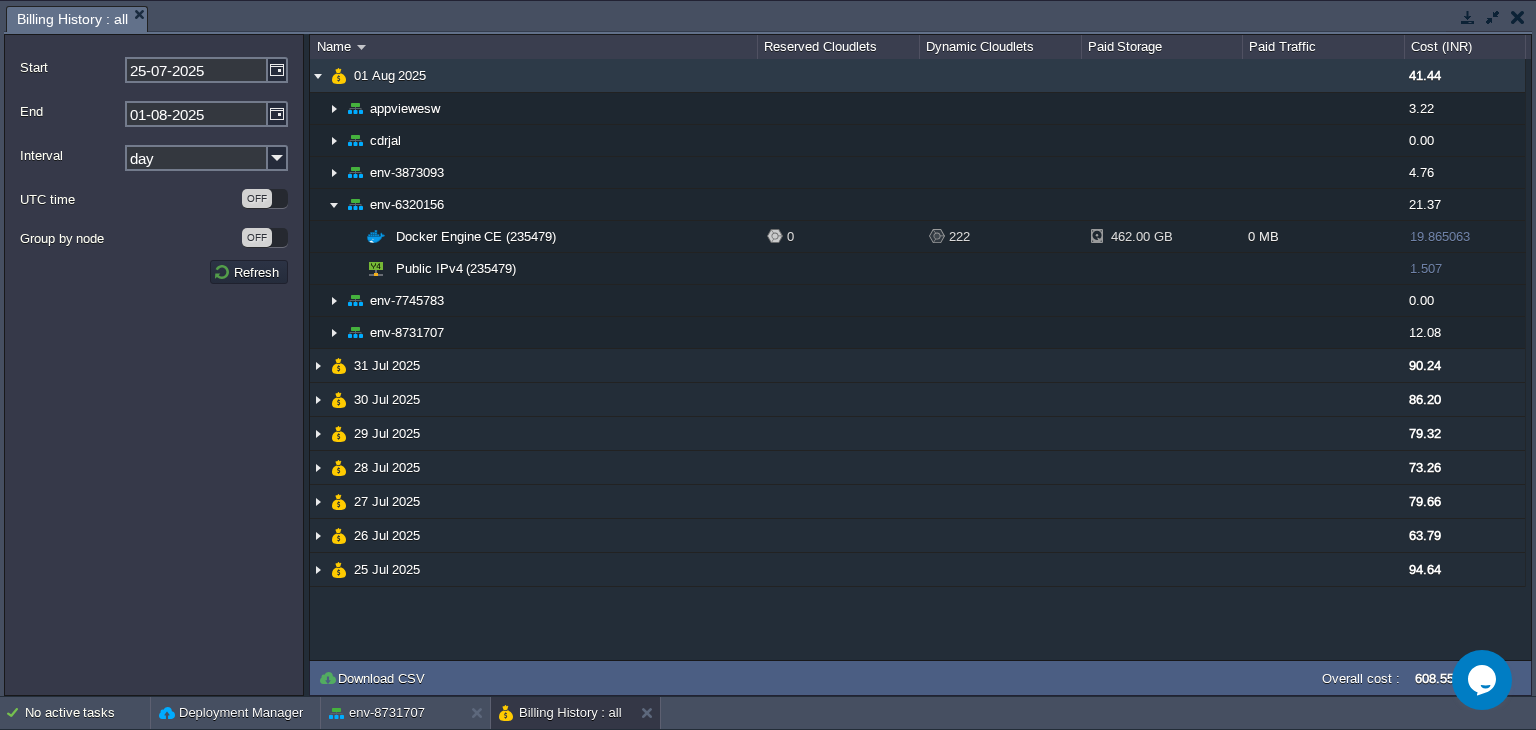 click at bounding box center (318, 75) 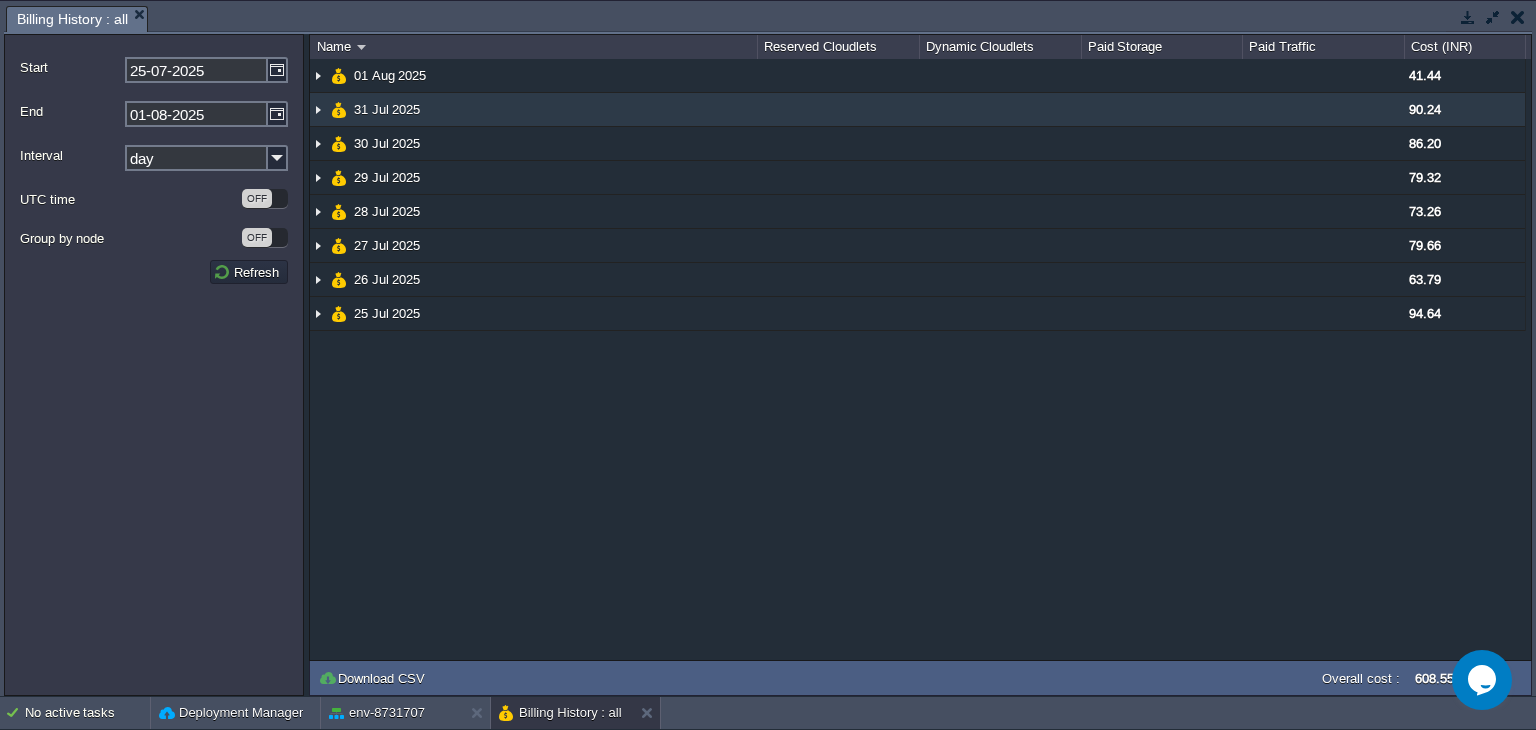 click at bounding box center (318, 109) 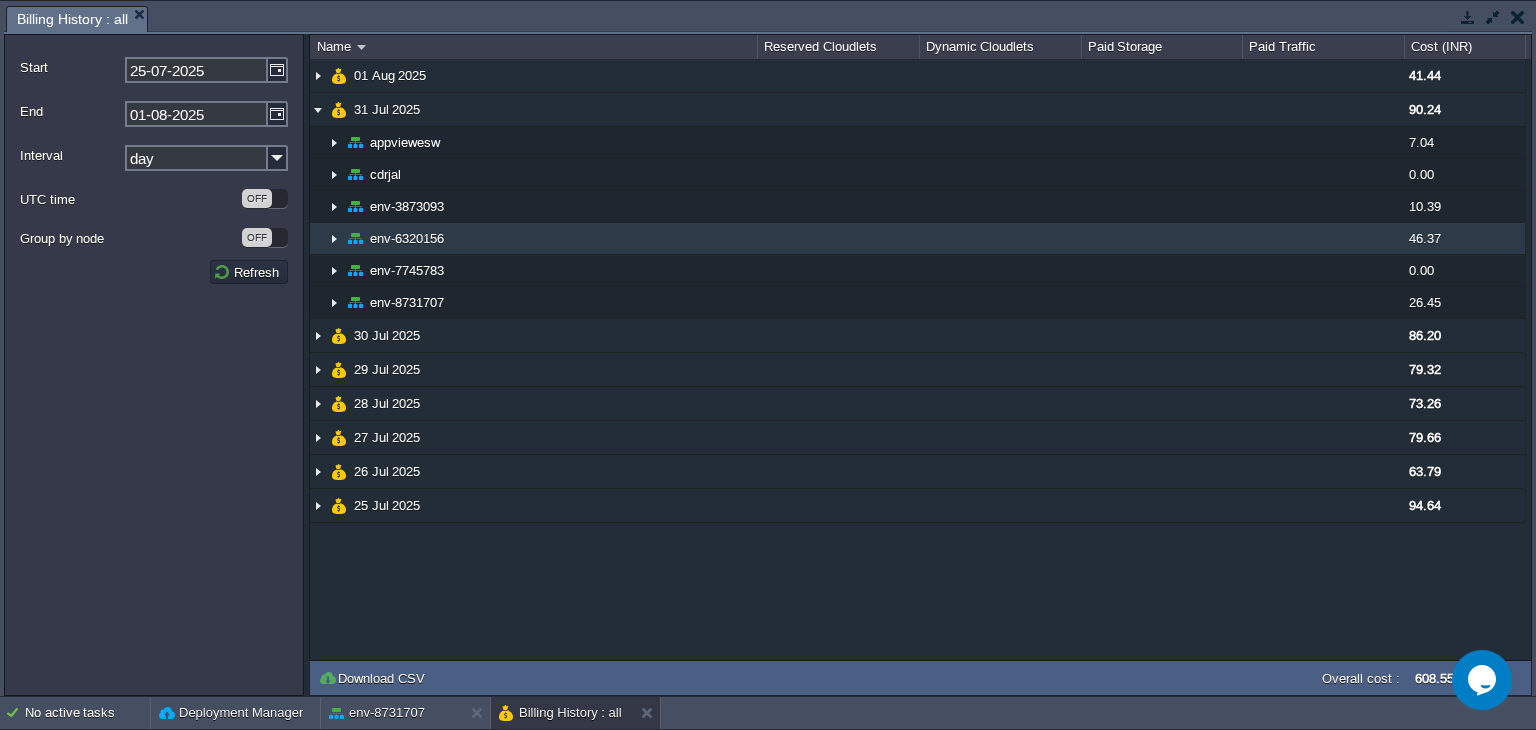click at bounding box center (334, 238) 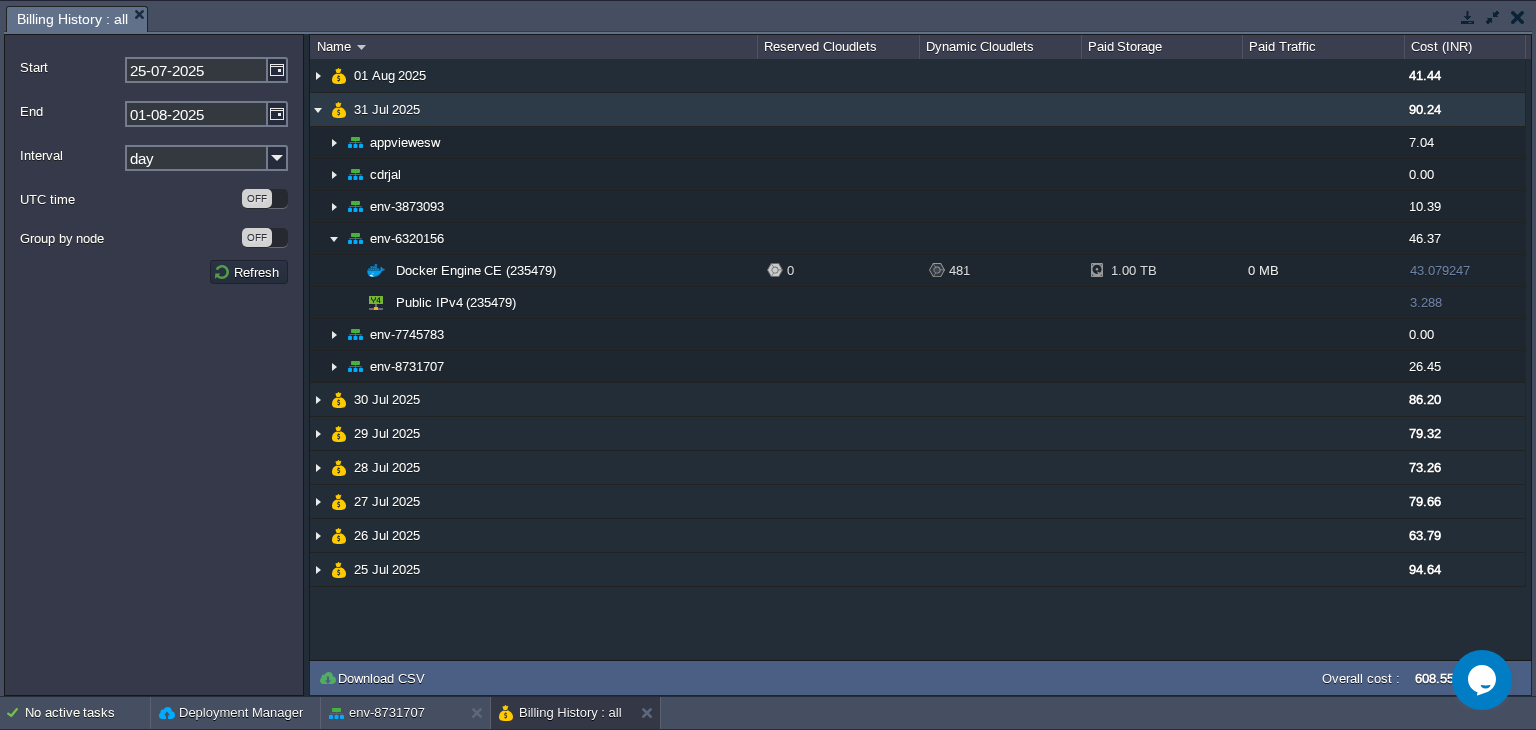 click at bounding box center [318, 109] 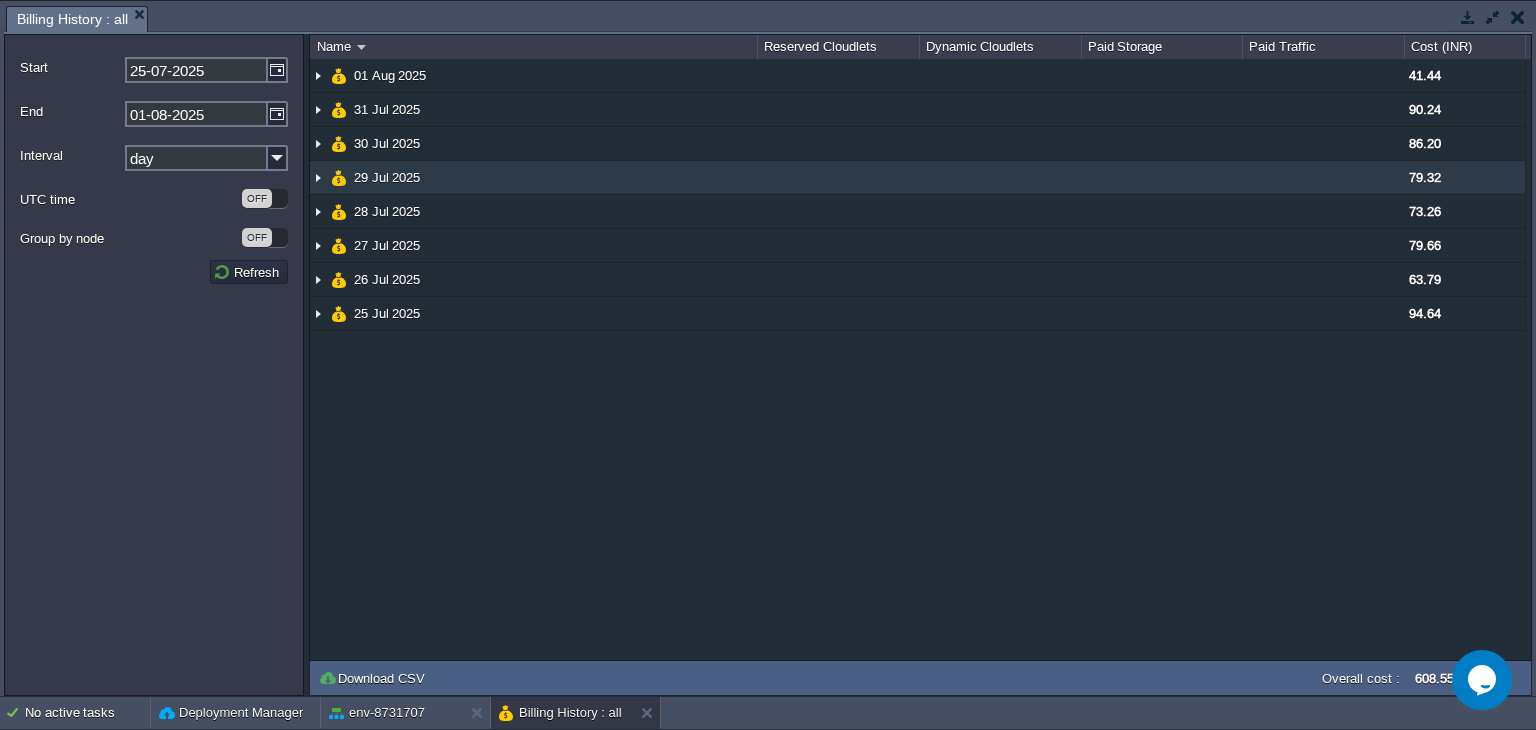 click at bounding box center (318, 177) 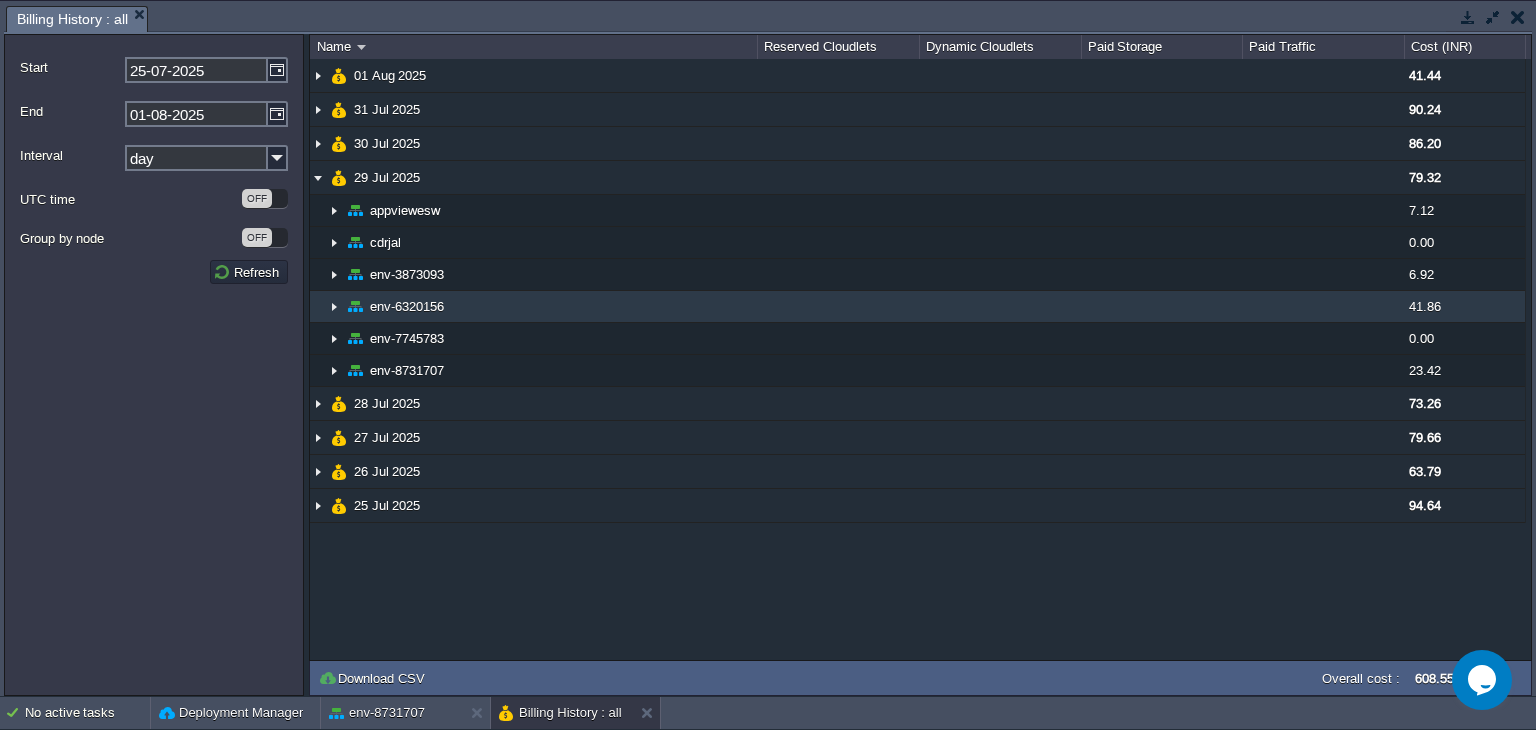 click at bounding box center [334, 306] 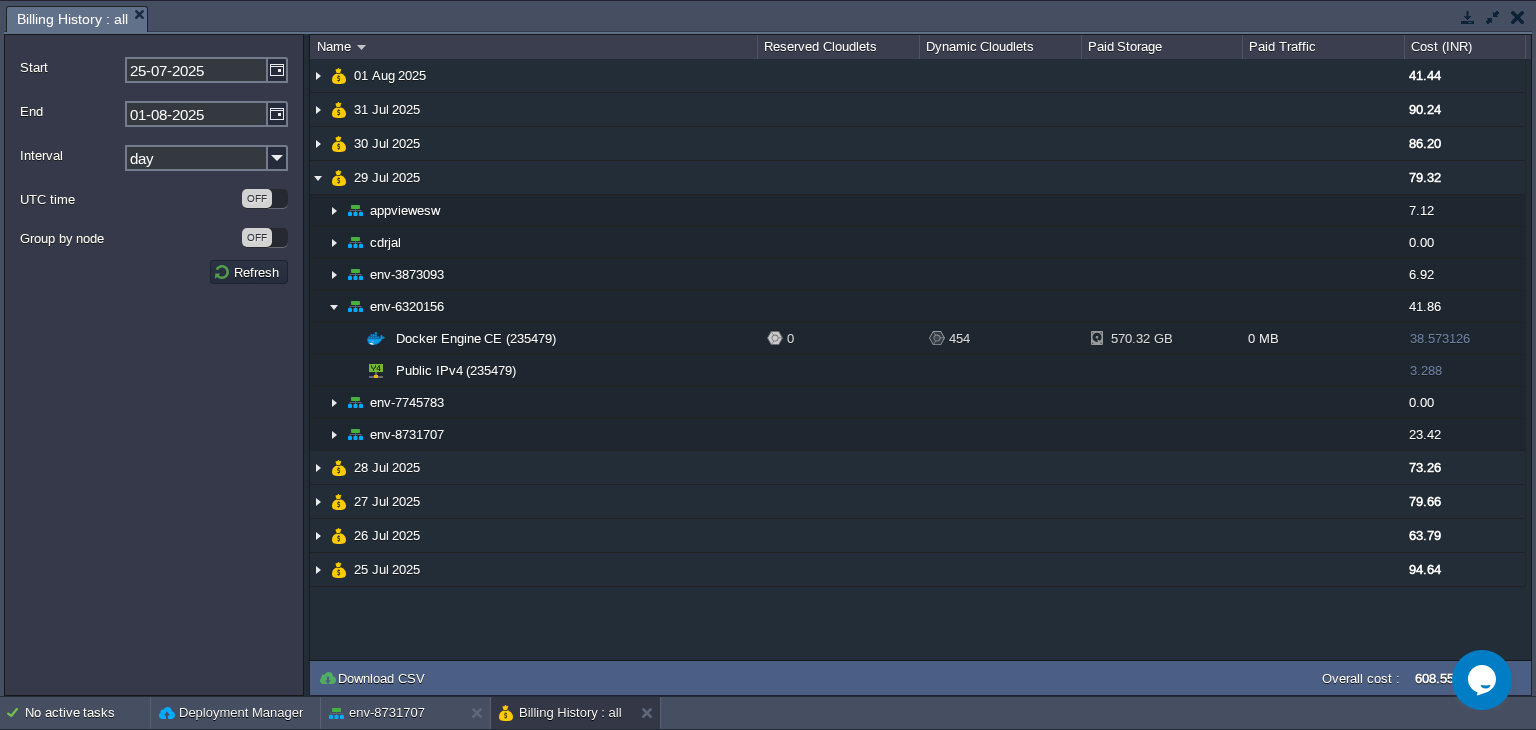 click at bounding box center (1518, 17) 